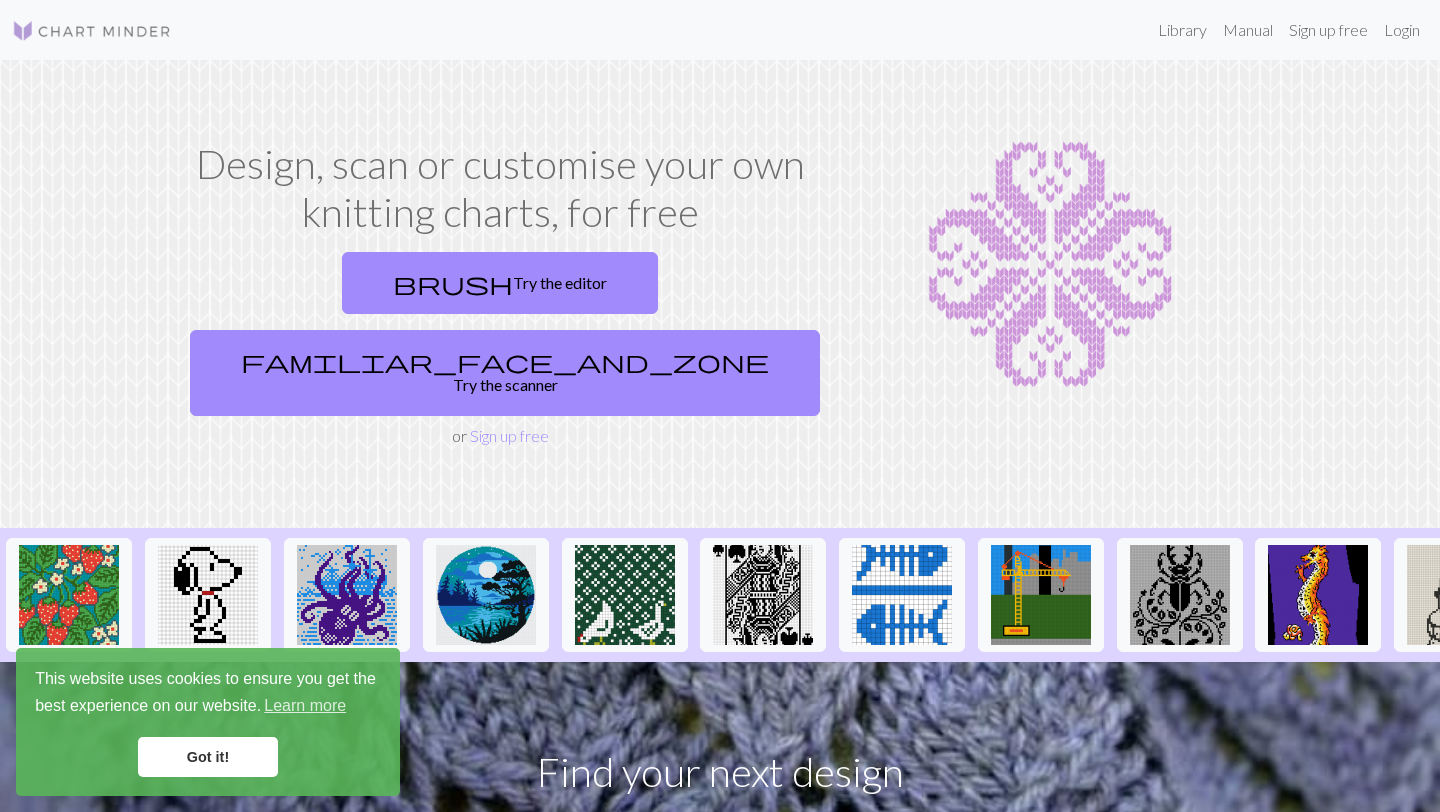scroll, scrollTop: 0, scrollLeft: 0, axis: both 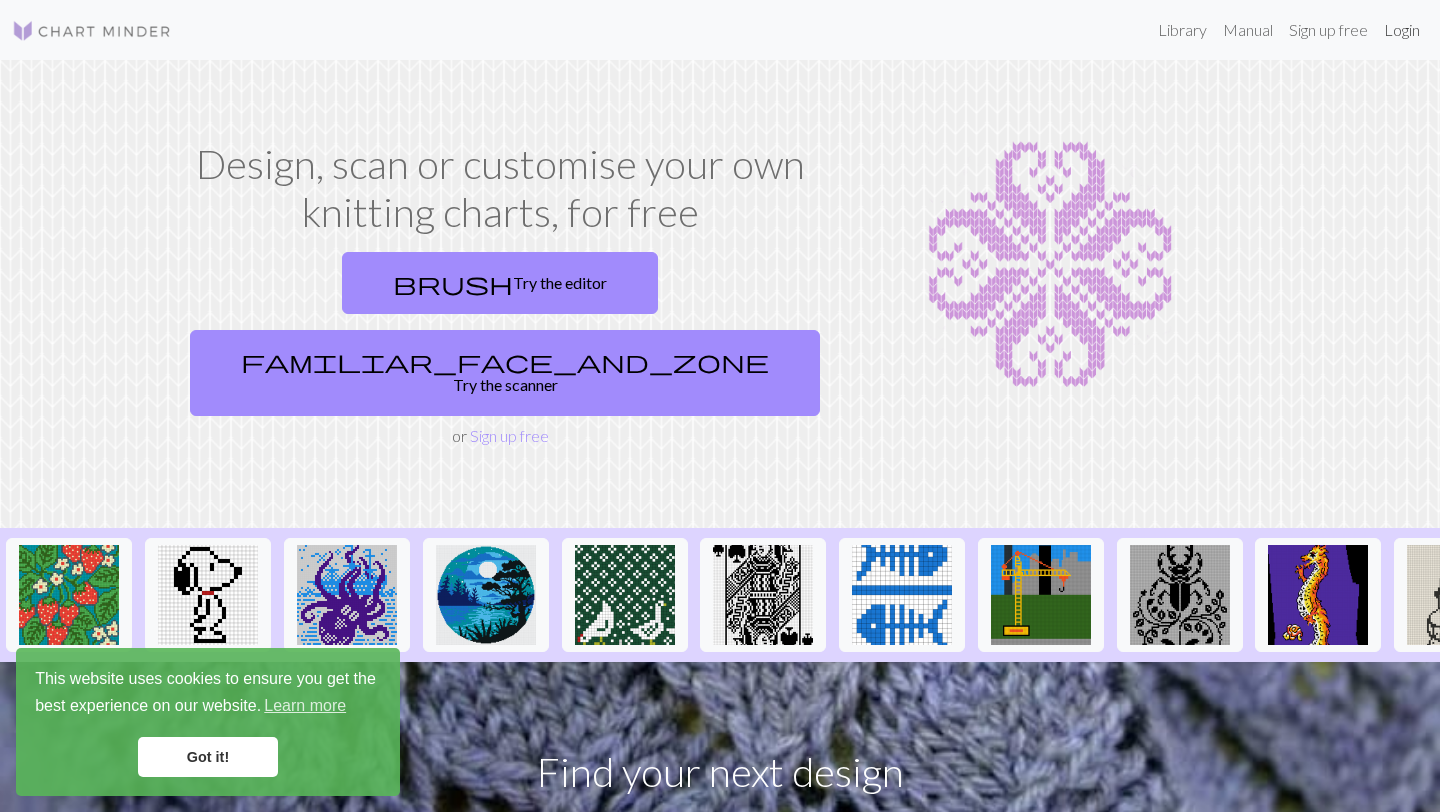 click on "Login" at bounding box center [1402, 30] 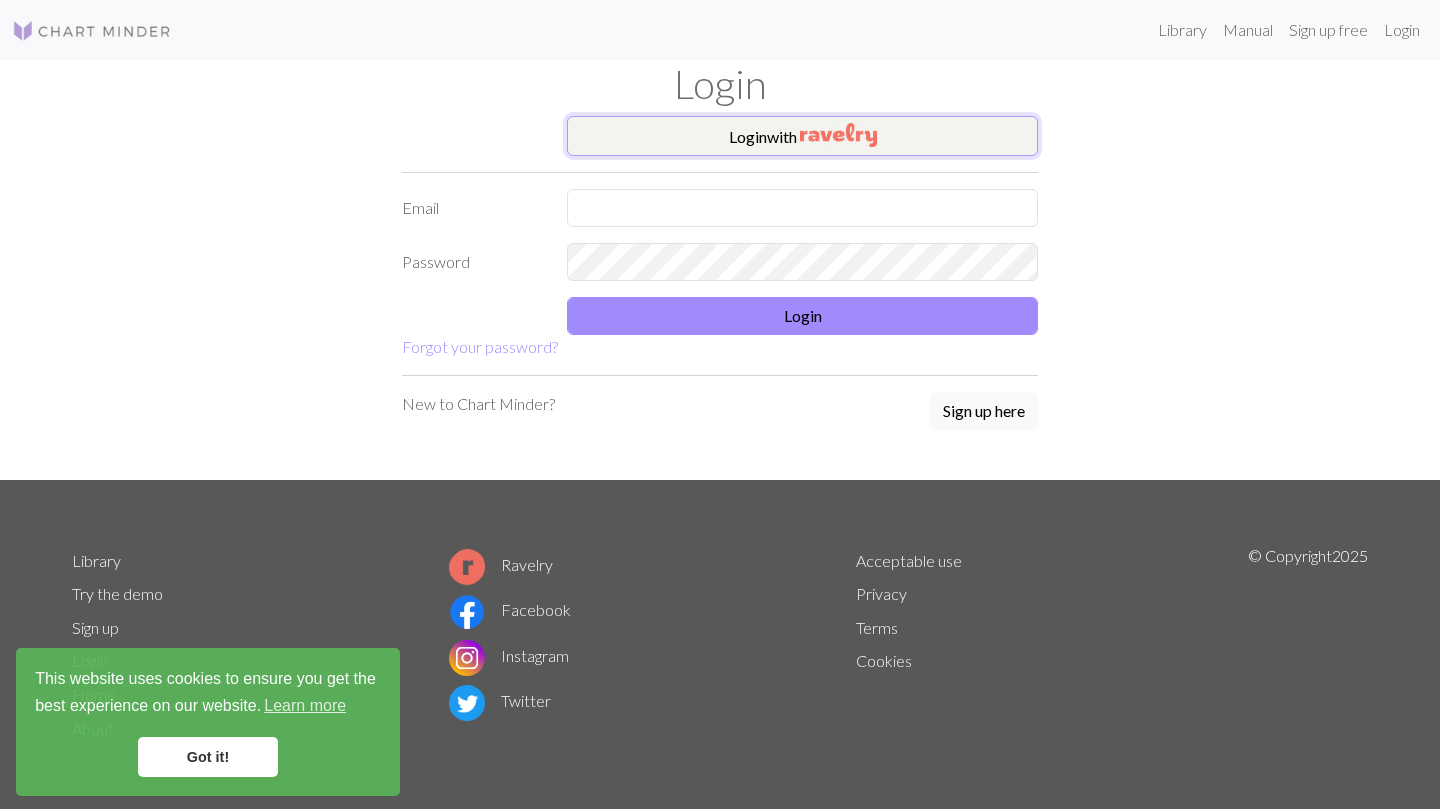 click at bounding box center (838, 135) 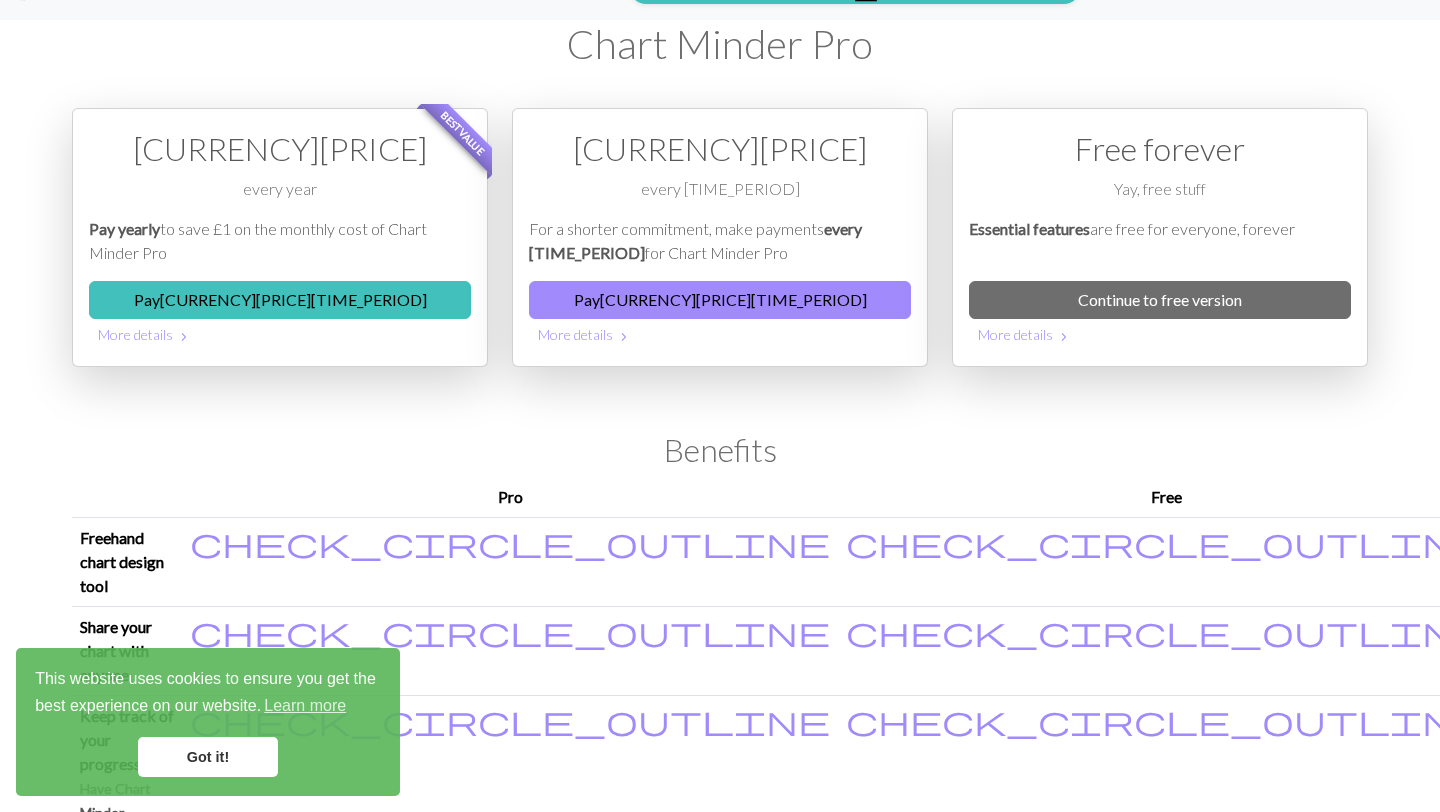 scroll, scrollTop: 0, scrollLeft: 0, axis: both 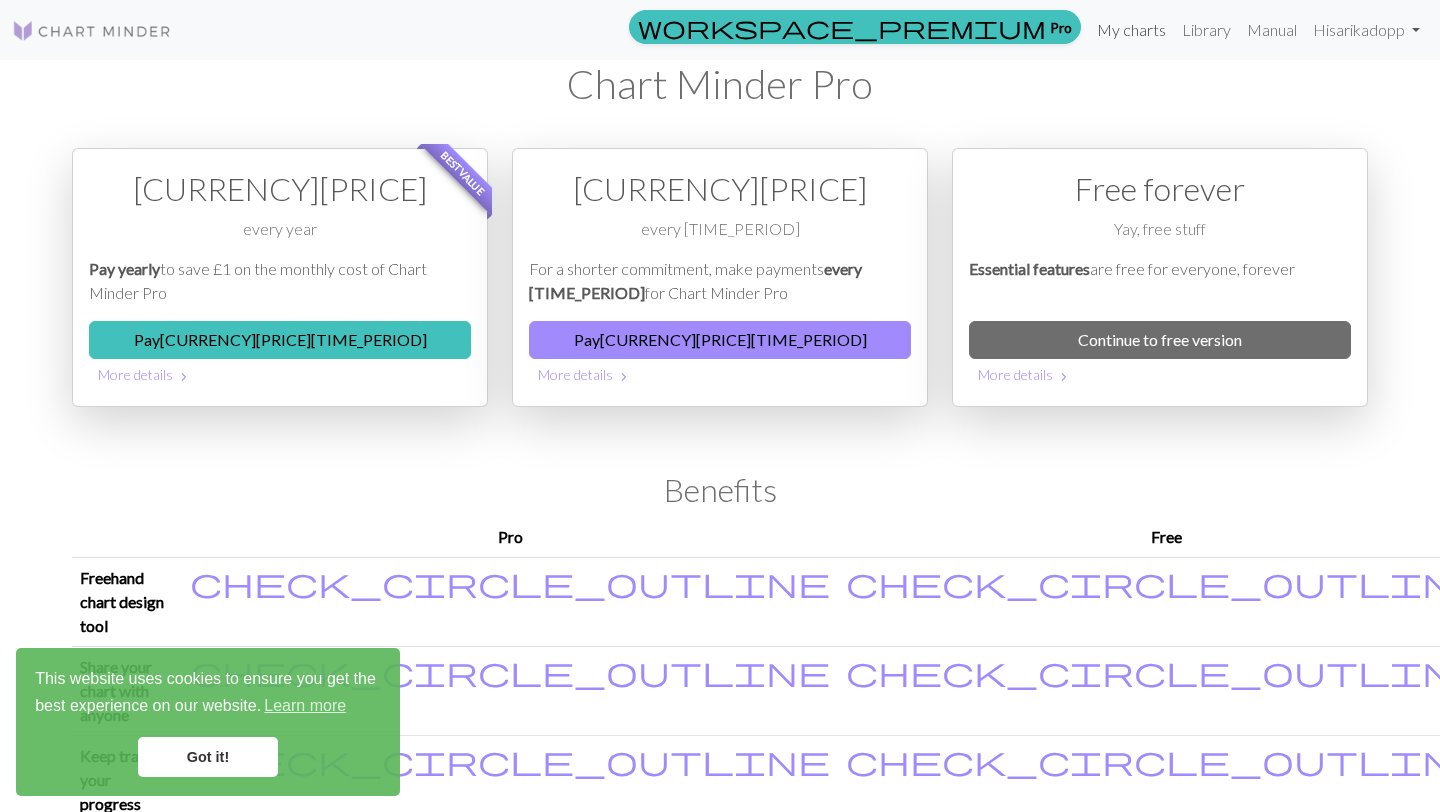 click on "My charts" at bounding box center [1131, 30] 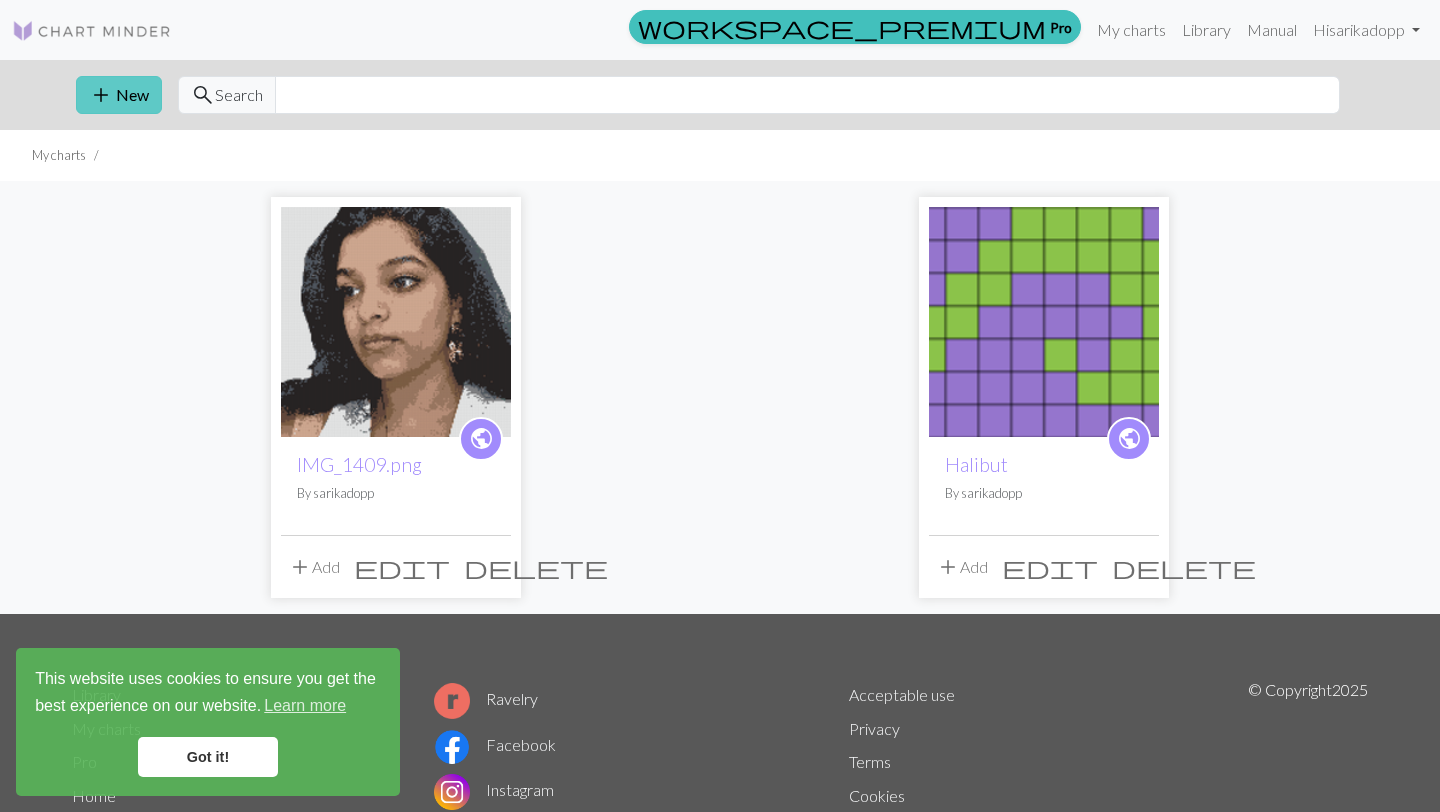 click on "add   New" at bounding box center [119, 95] 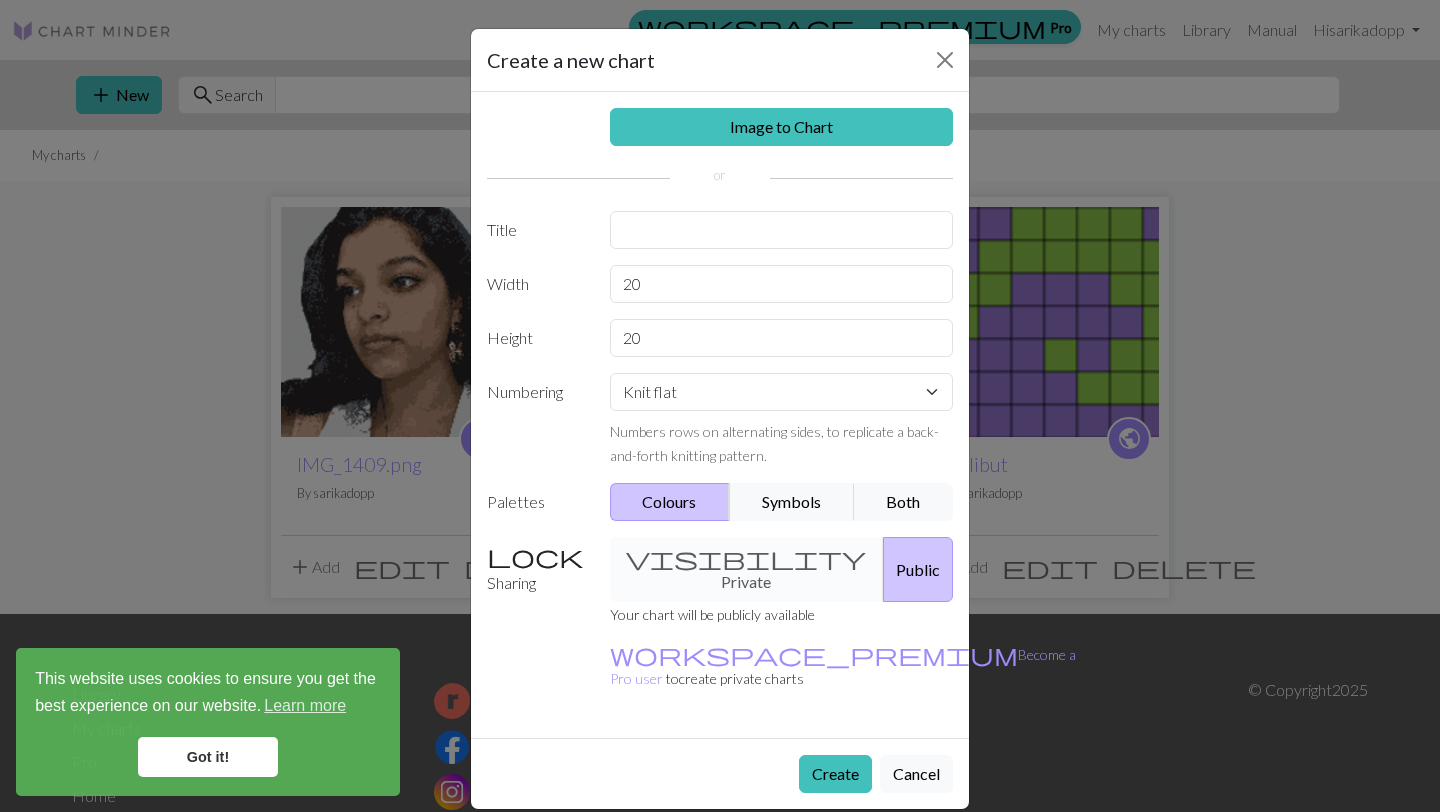 click on "Create a new chart Image to Chart Title Width 20 Height 20 Numbering Knit flat Knit in the round Lace knitting Cross stitch Numbers rows on alternating sides, to replicate a back-and-forth knitting pattern. Palettes Colours Symbols Both Sharing visibility  Private Public Your chart will be publicly available workspace_premium Become a Pro user   to  create private charts Create Cancel" at bounding box center (720, 406) 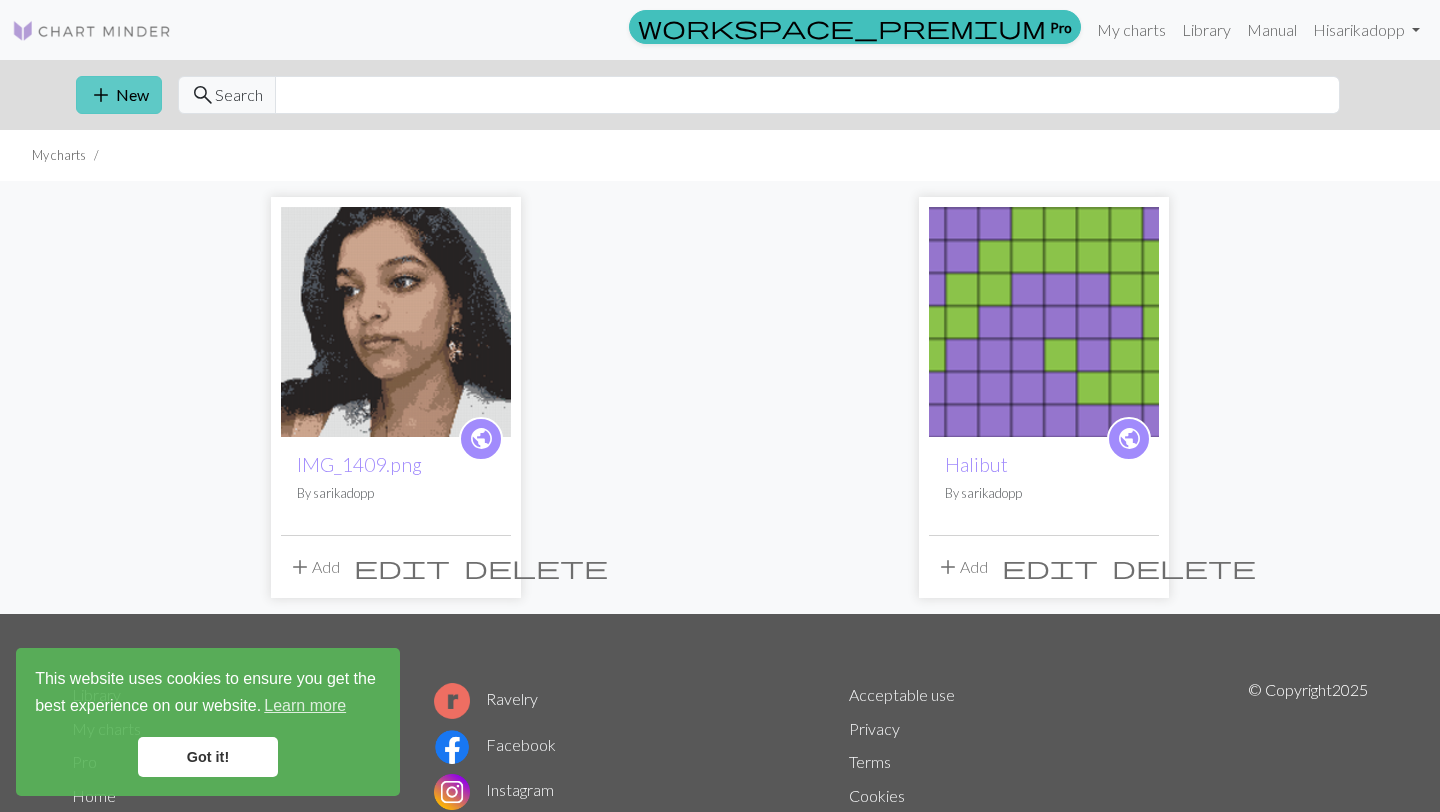 click on "add   New" at bounding box center [119, 95] 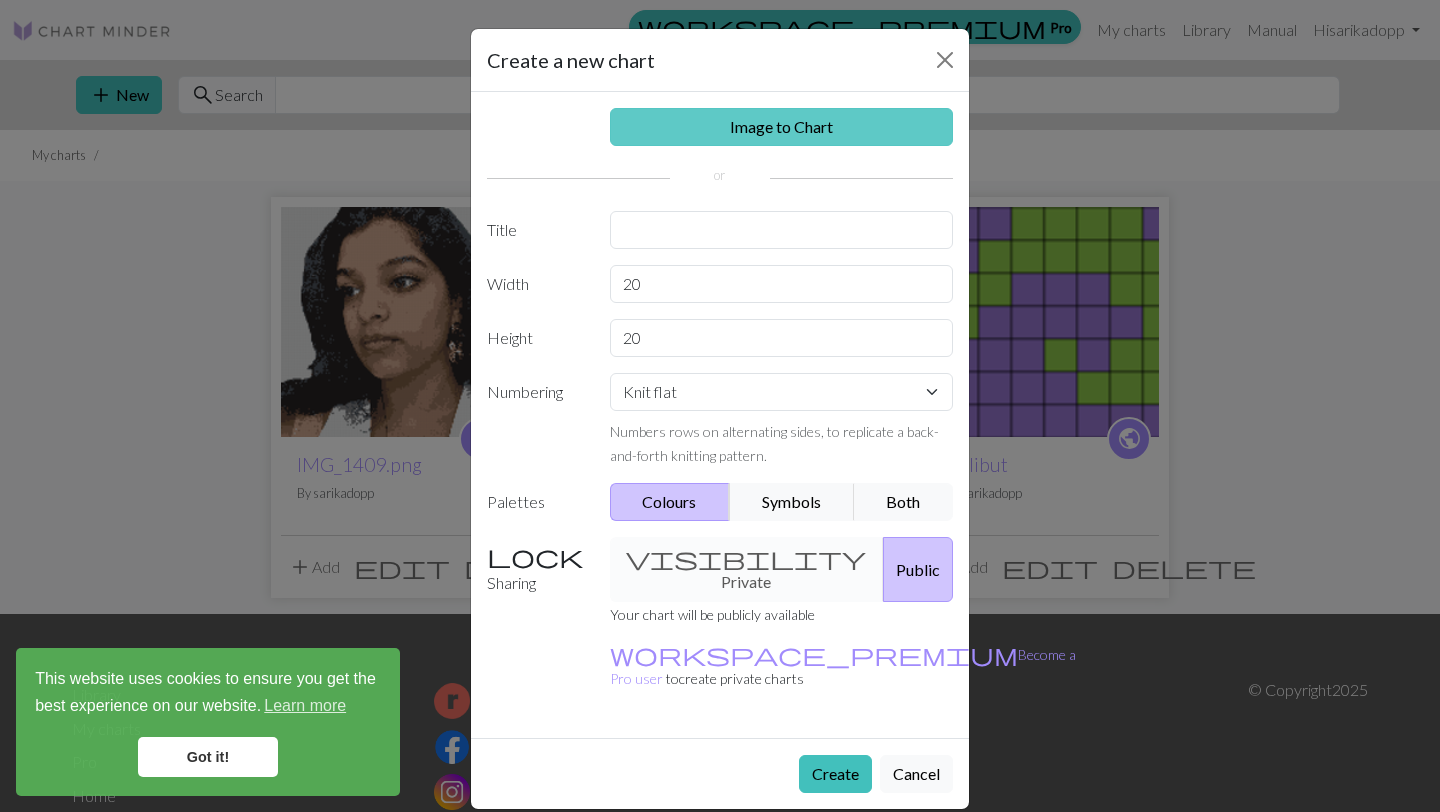 click on "Image to Chart" at bounding box center (782, 127) 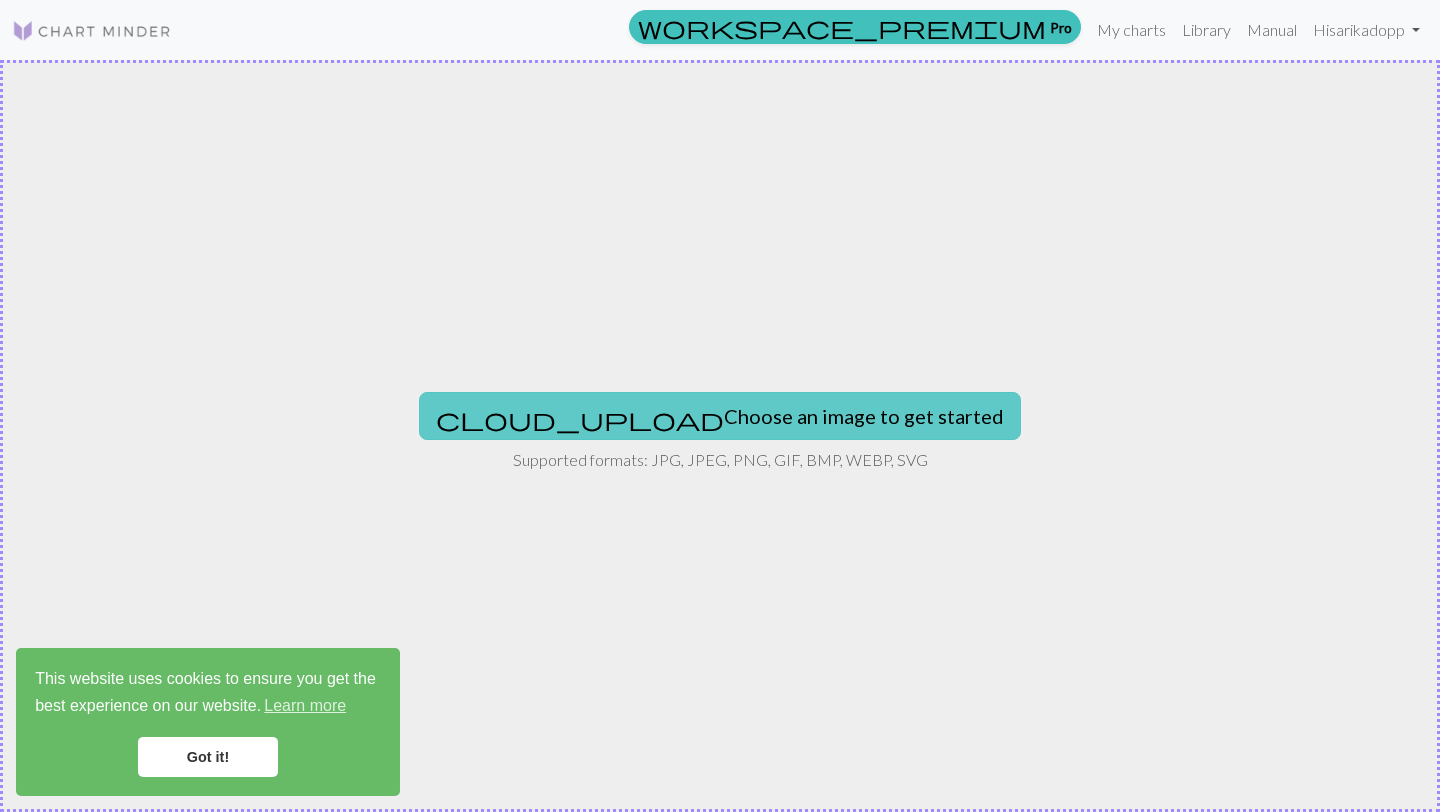 click on "cloud_upload  Choose an image to get started" at bounding box center (720, 416) 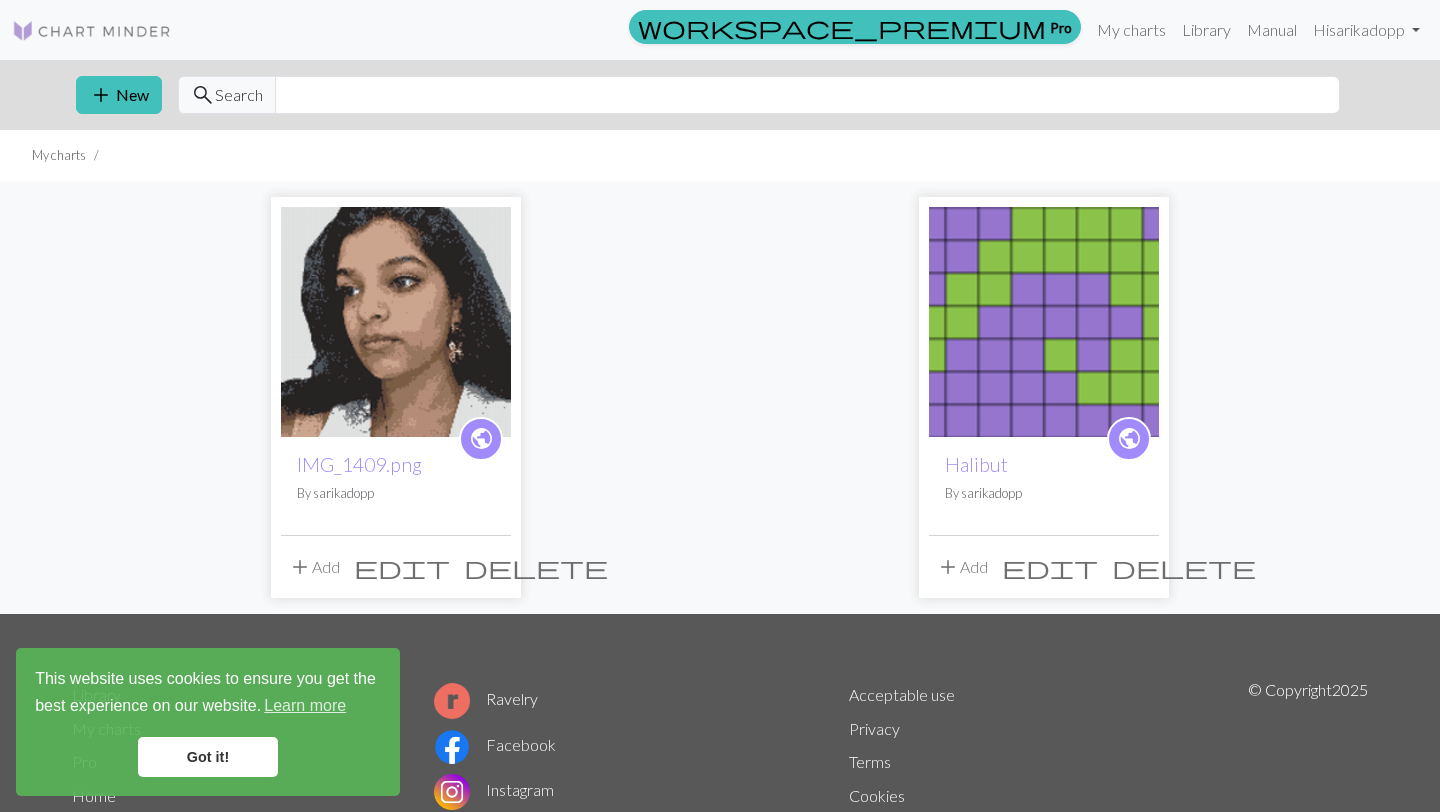 click at bounding box center (396, 322) 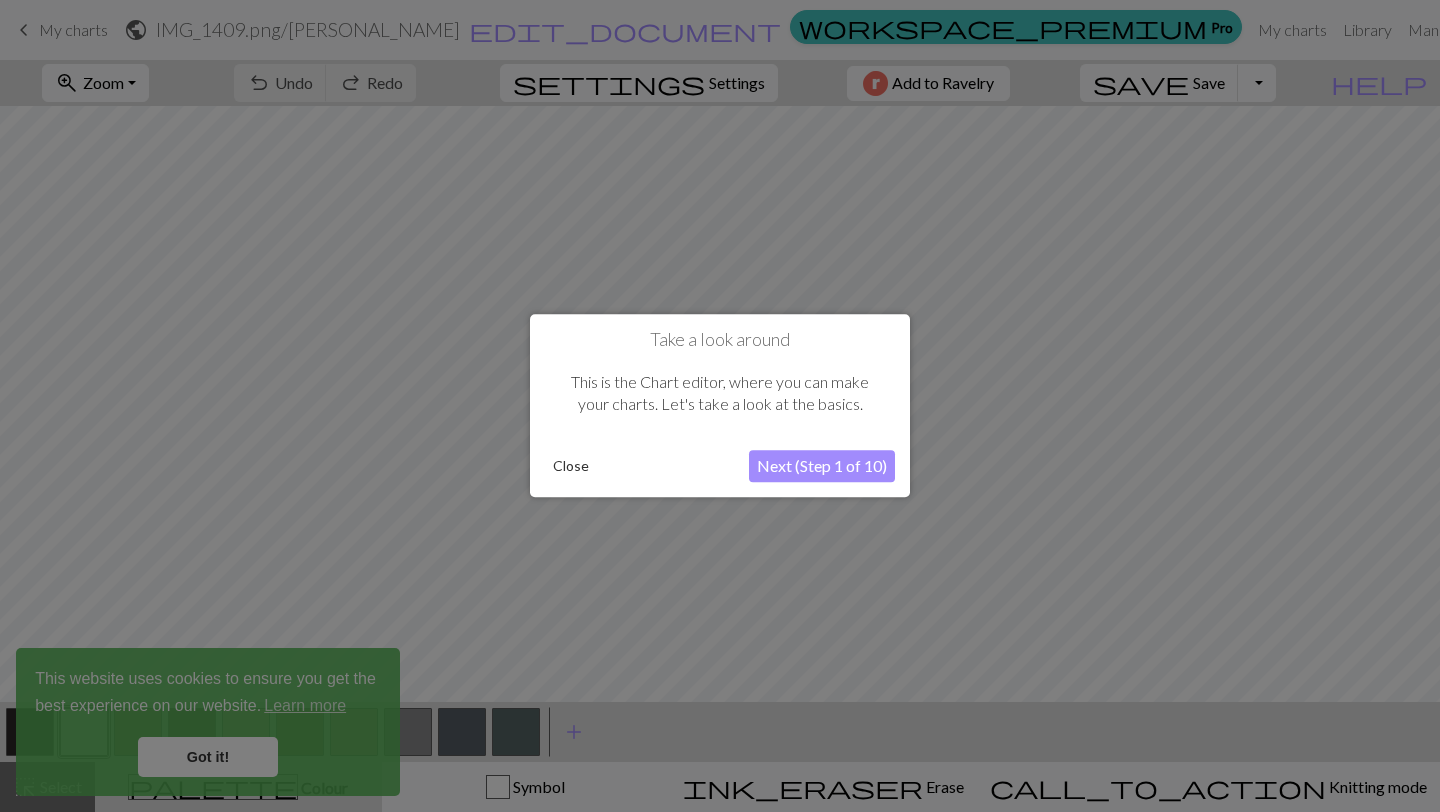 click on "Close" at bounding box center (571, 467) 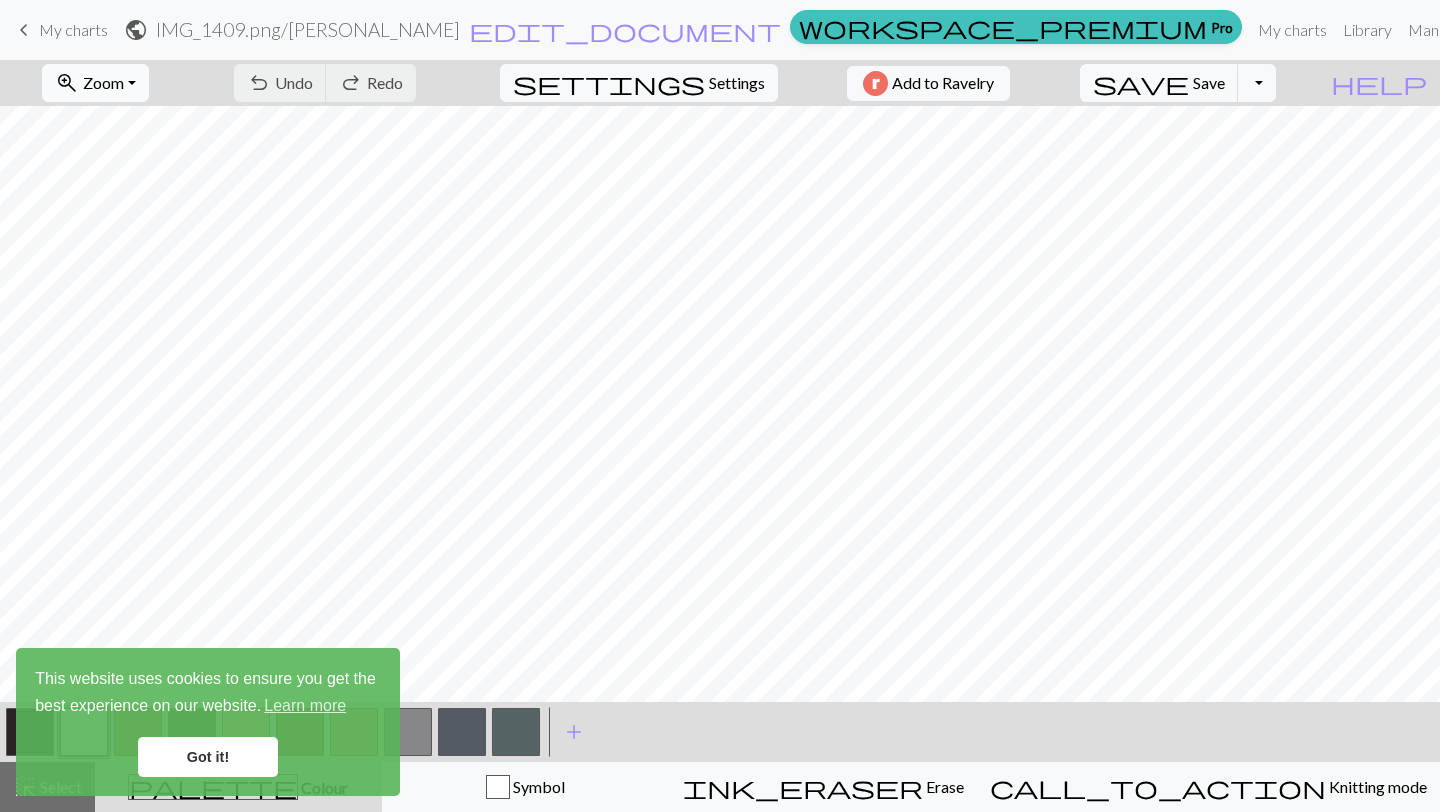 click on "zoom_in Zoom Zoom" at bounding box center [95, 83] 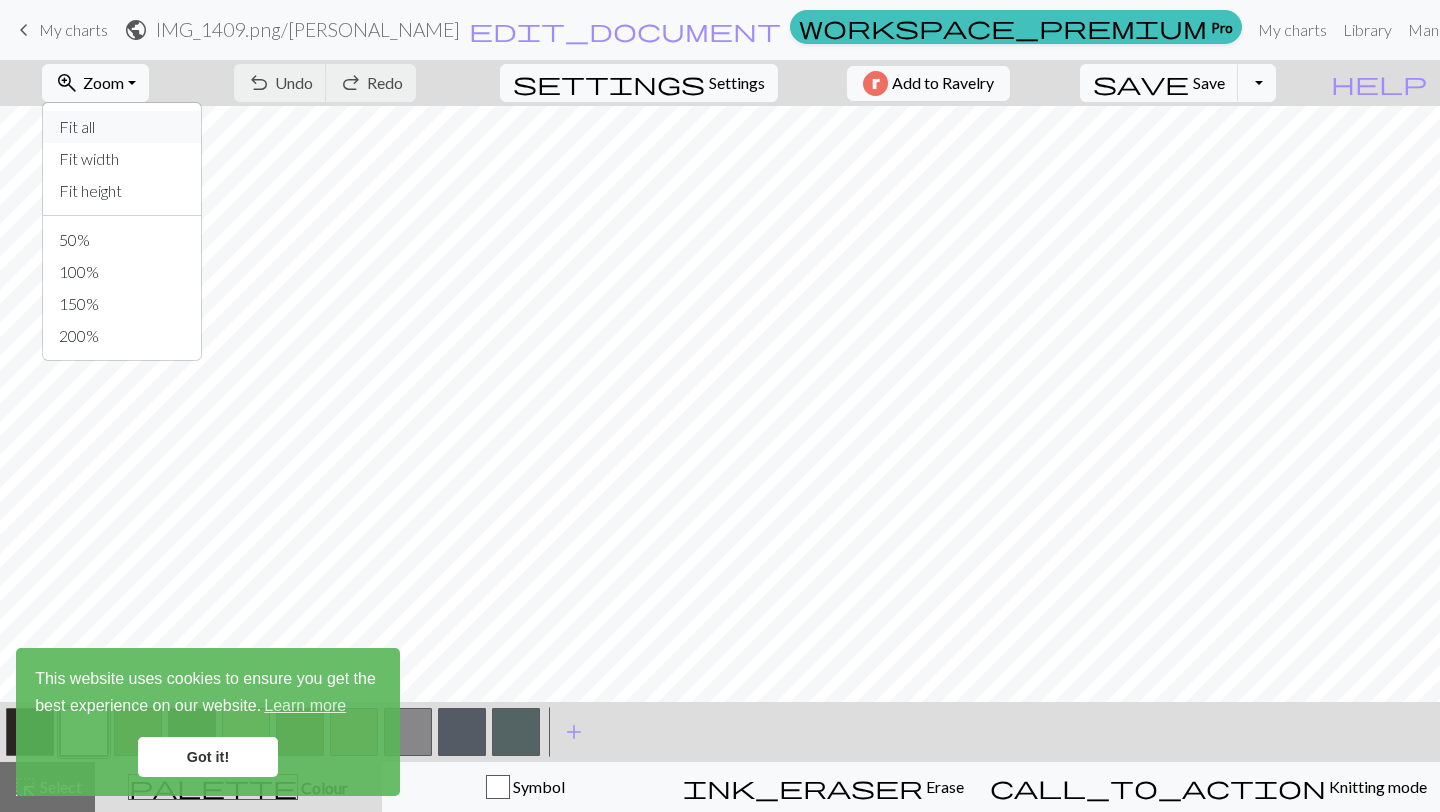 click on "Fit all" at bounding box center (122, 127) 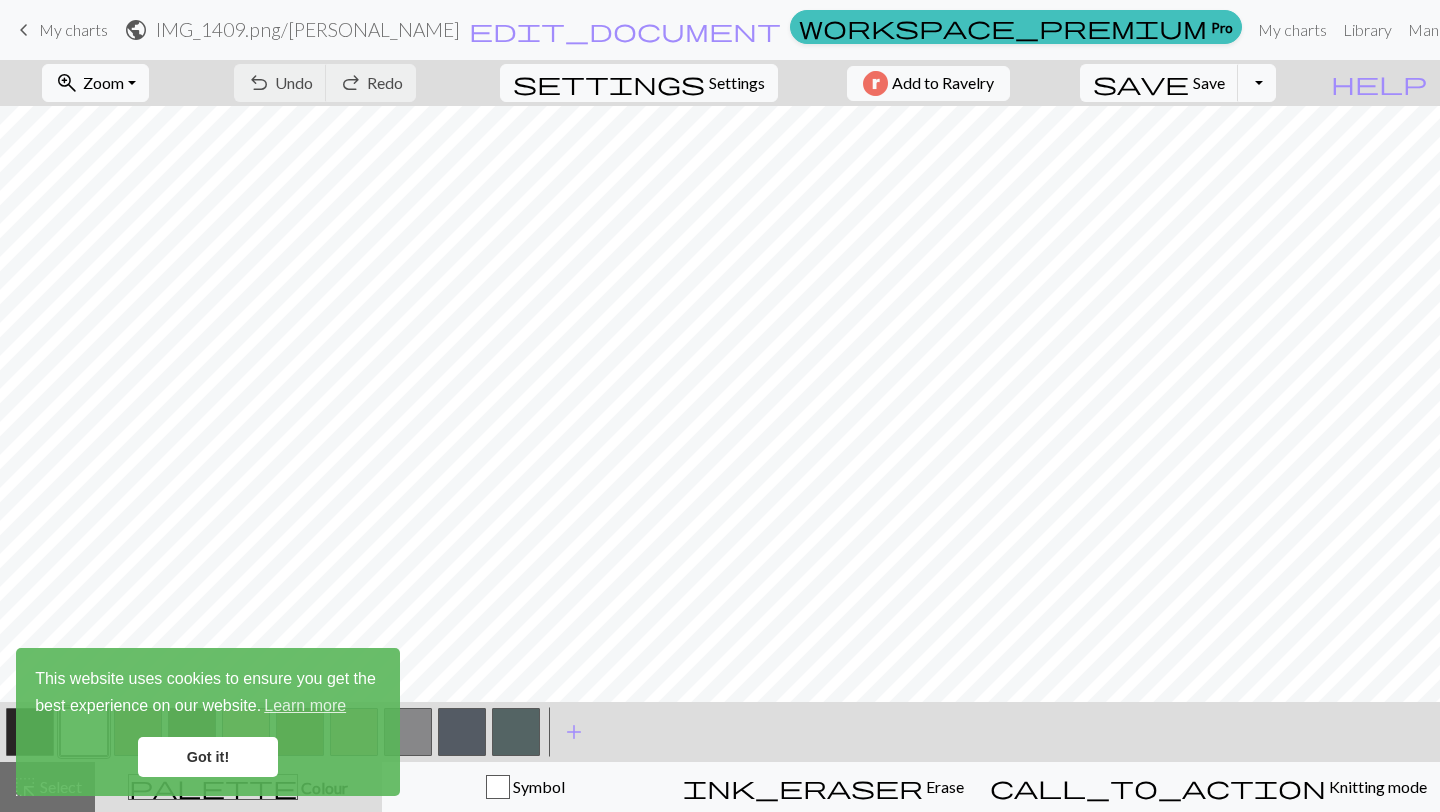 click on "Got it!" at bounding box center [208, 757] 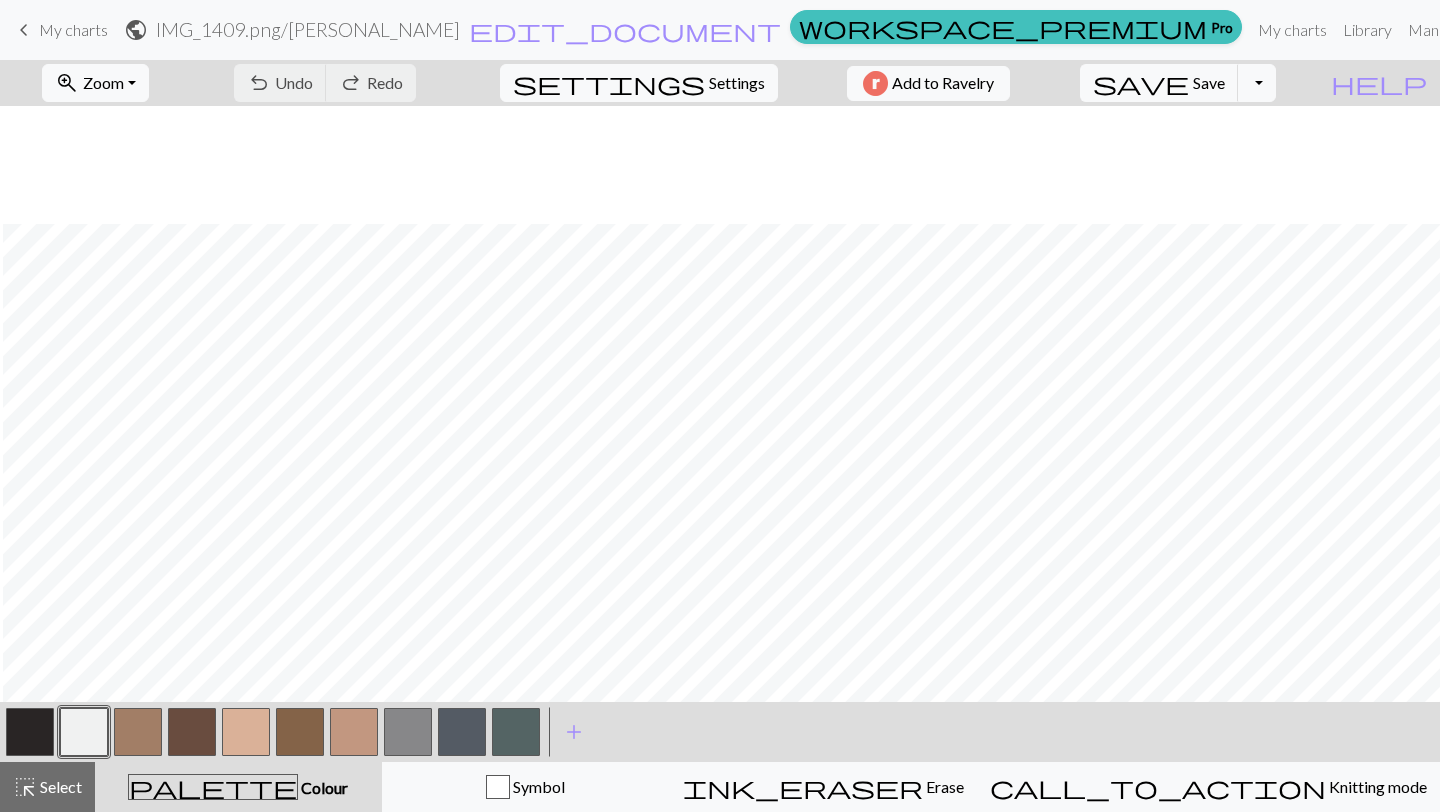 scroll, scrollTop: 1474, scrollLeft: 50, axis: both 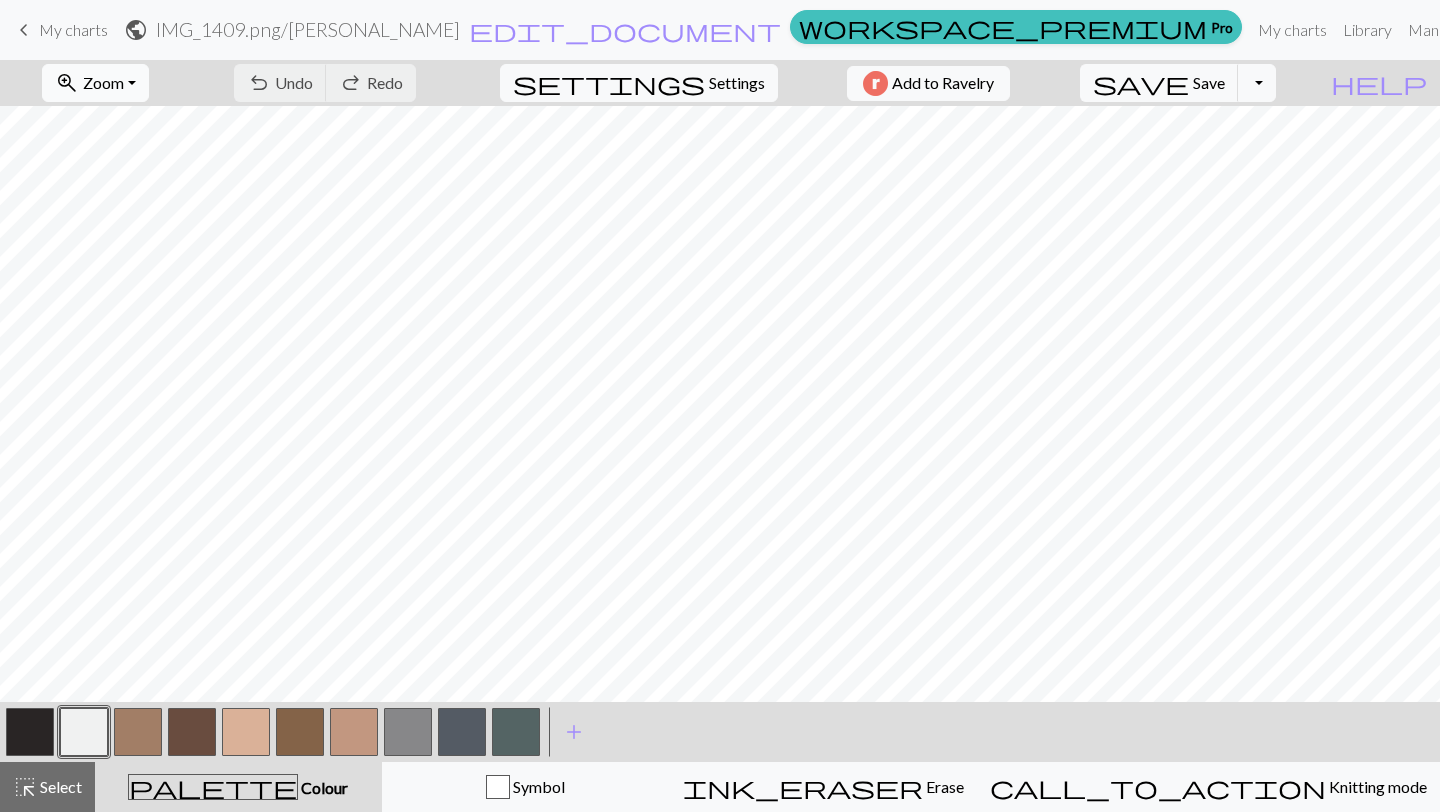 click on "zoom_in Zoom Zoom" at bounding box center (95, 83) 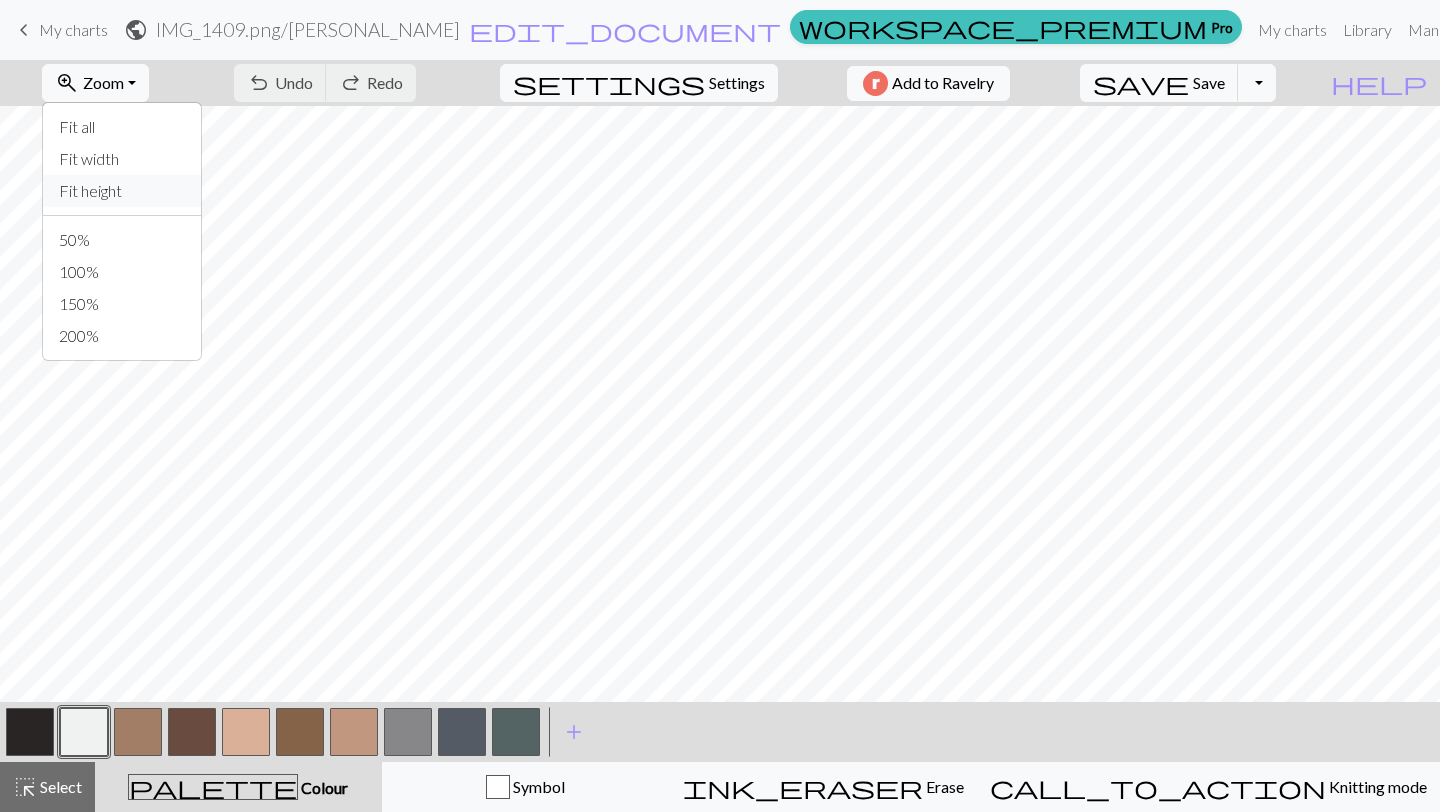 click on "Fit height" at bounding box center (122, 191) 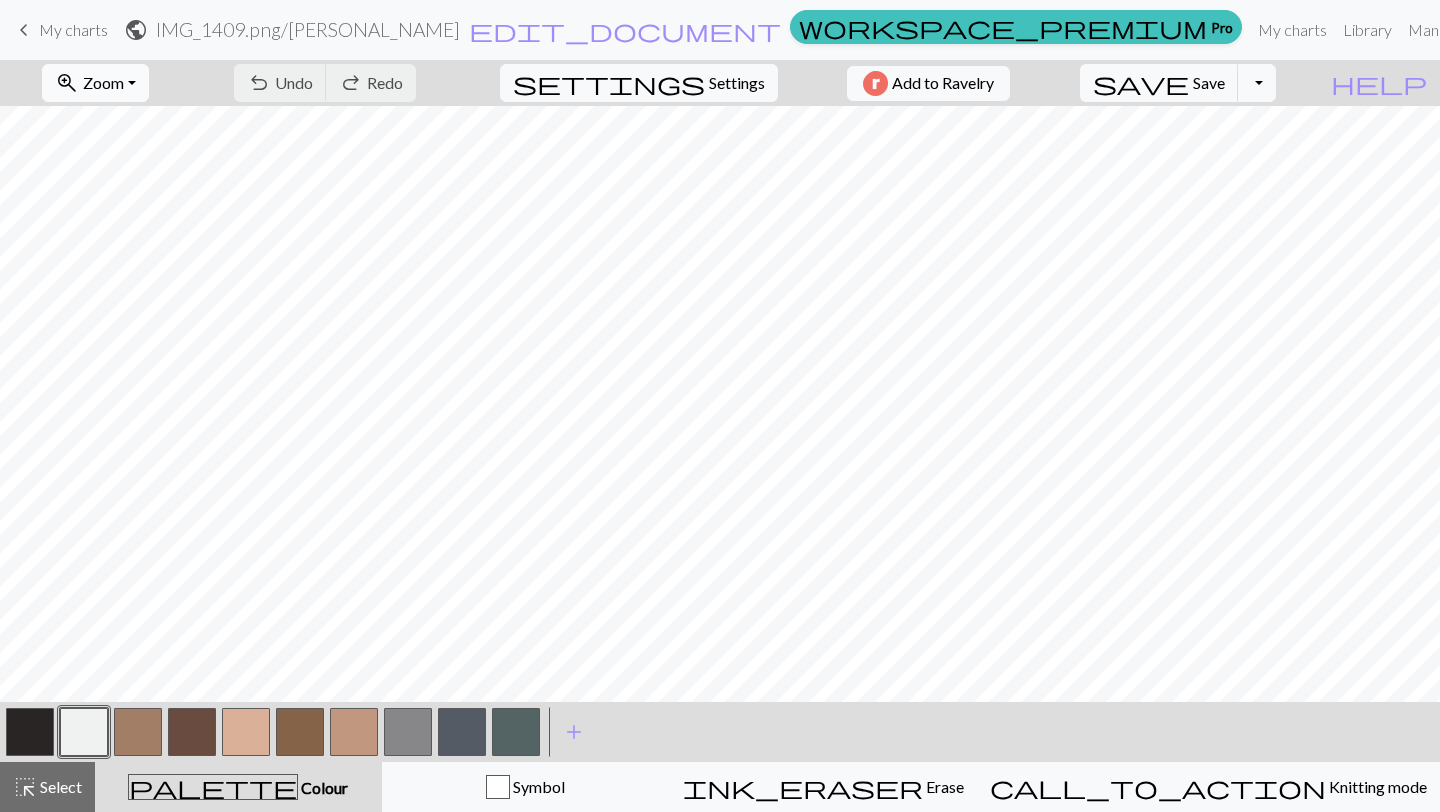 click on "Zoom" at bounding box center [103, 82] 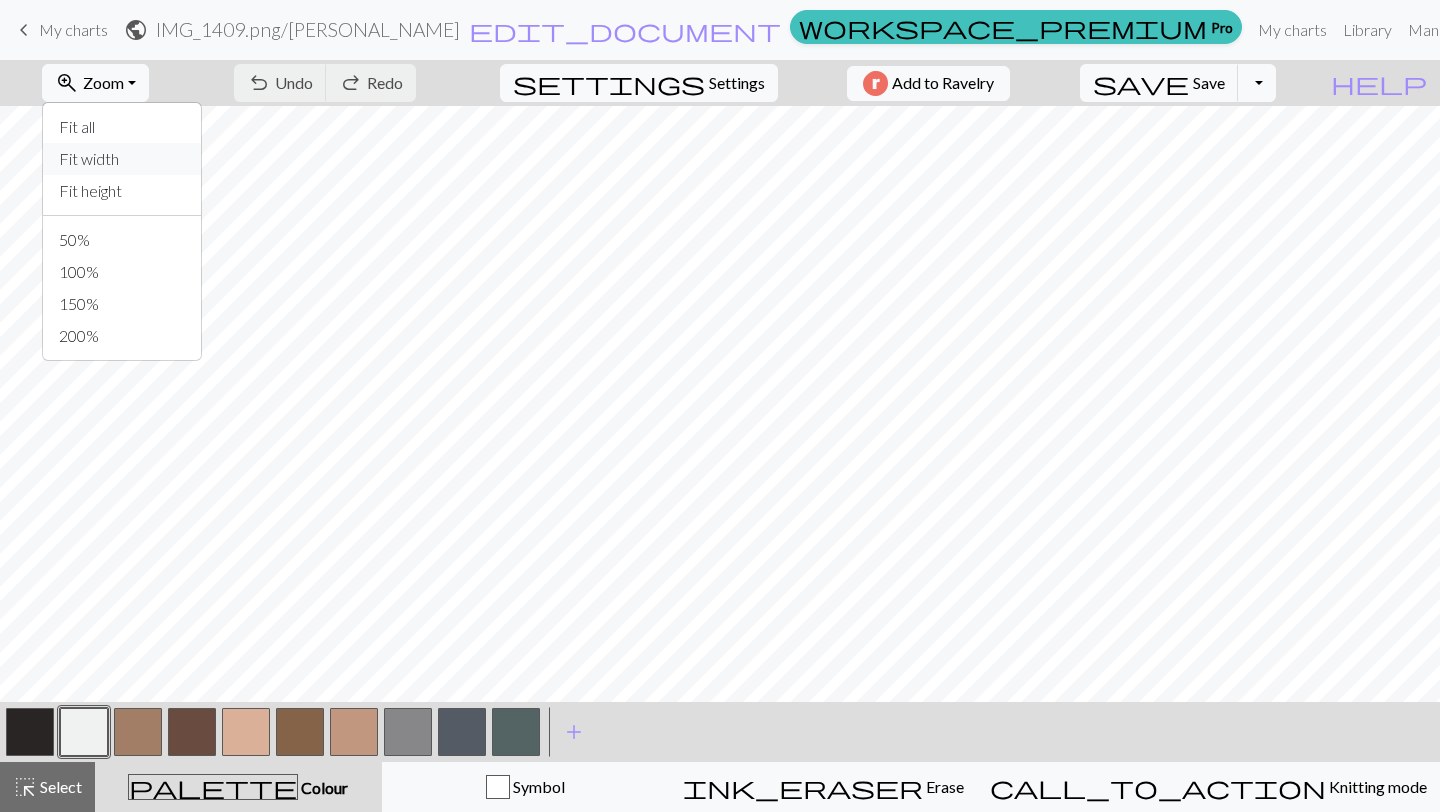 click on "Fit width" at bounding box center [122, 159] 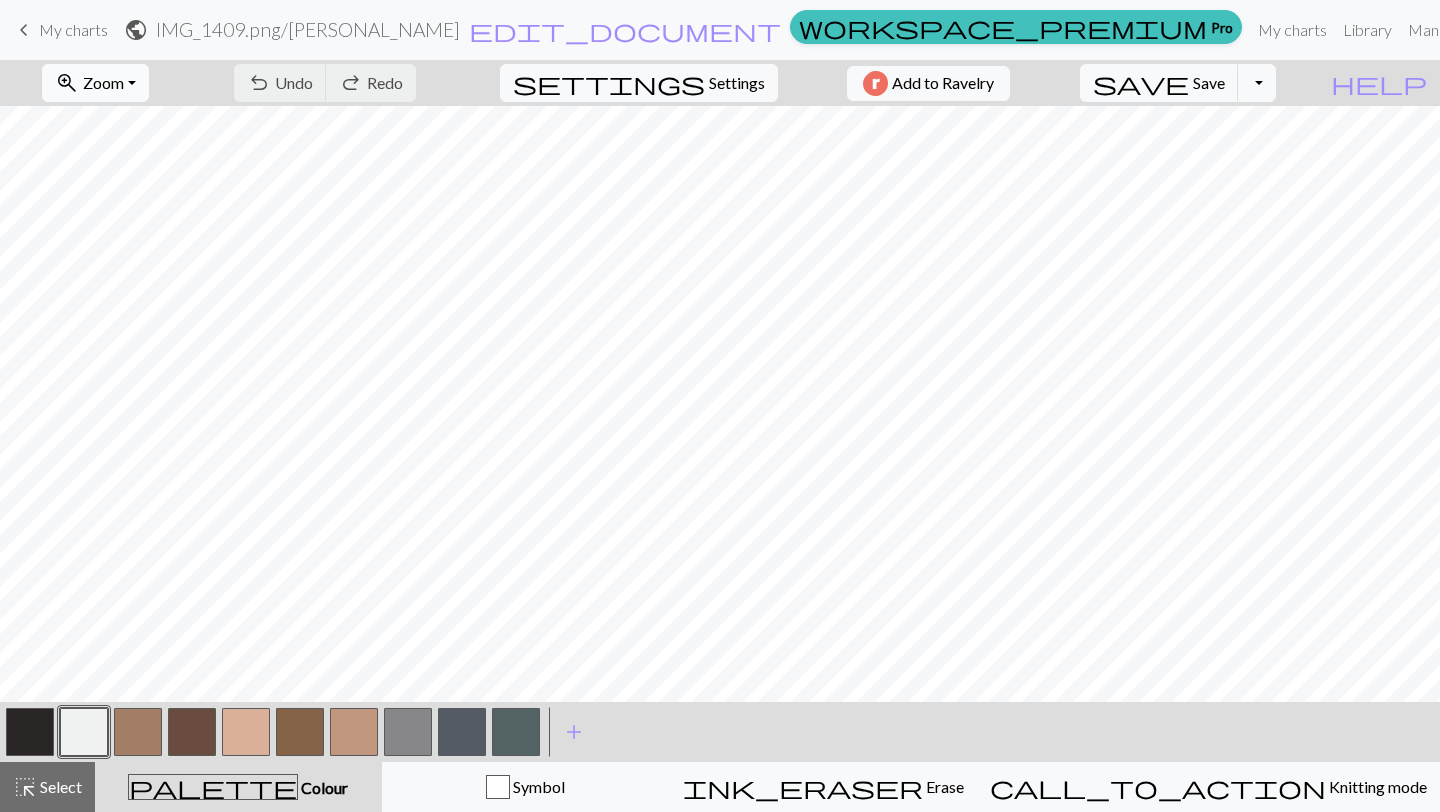 click on "zoom_in Zoom Zoom" at bounding box center [95, 83] 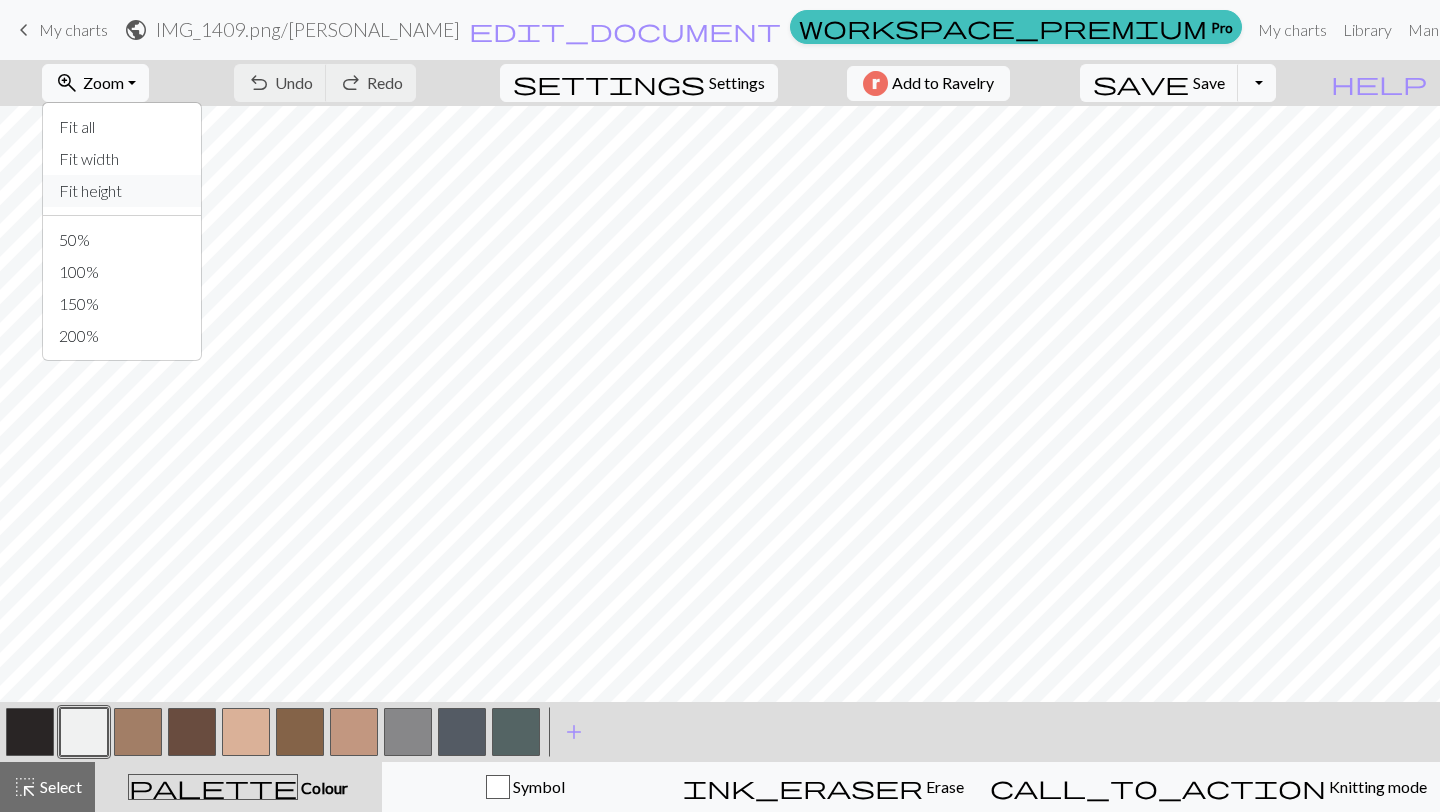 click on "Fit height" at bounding box center (122, 191) 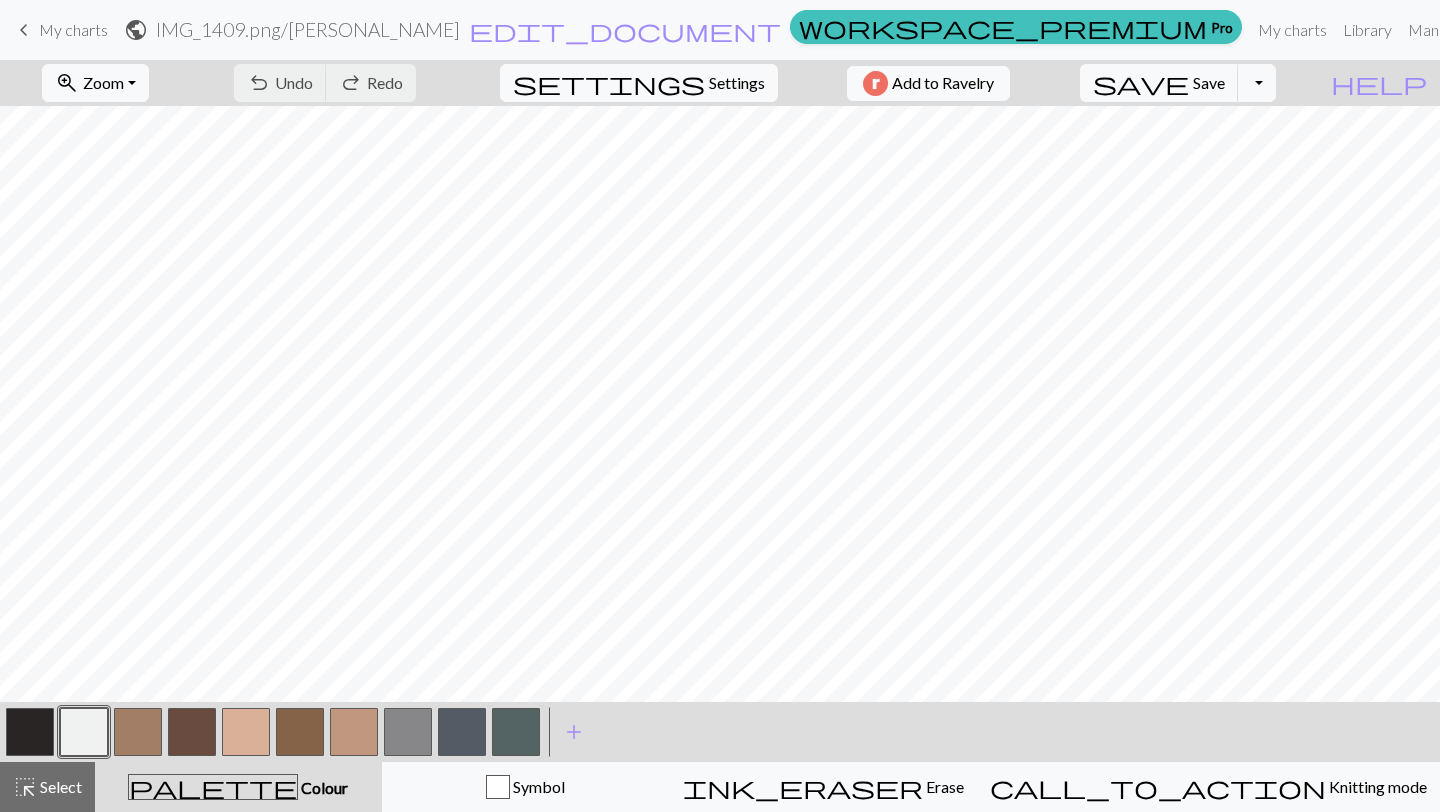 click on "zoom_in Zoom Zoom Fit all Fit width Fit height 50% 100% 150% 200%" at bounding box center (95, 83) 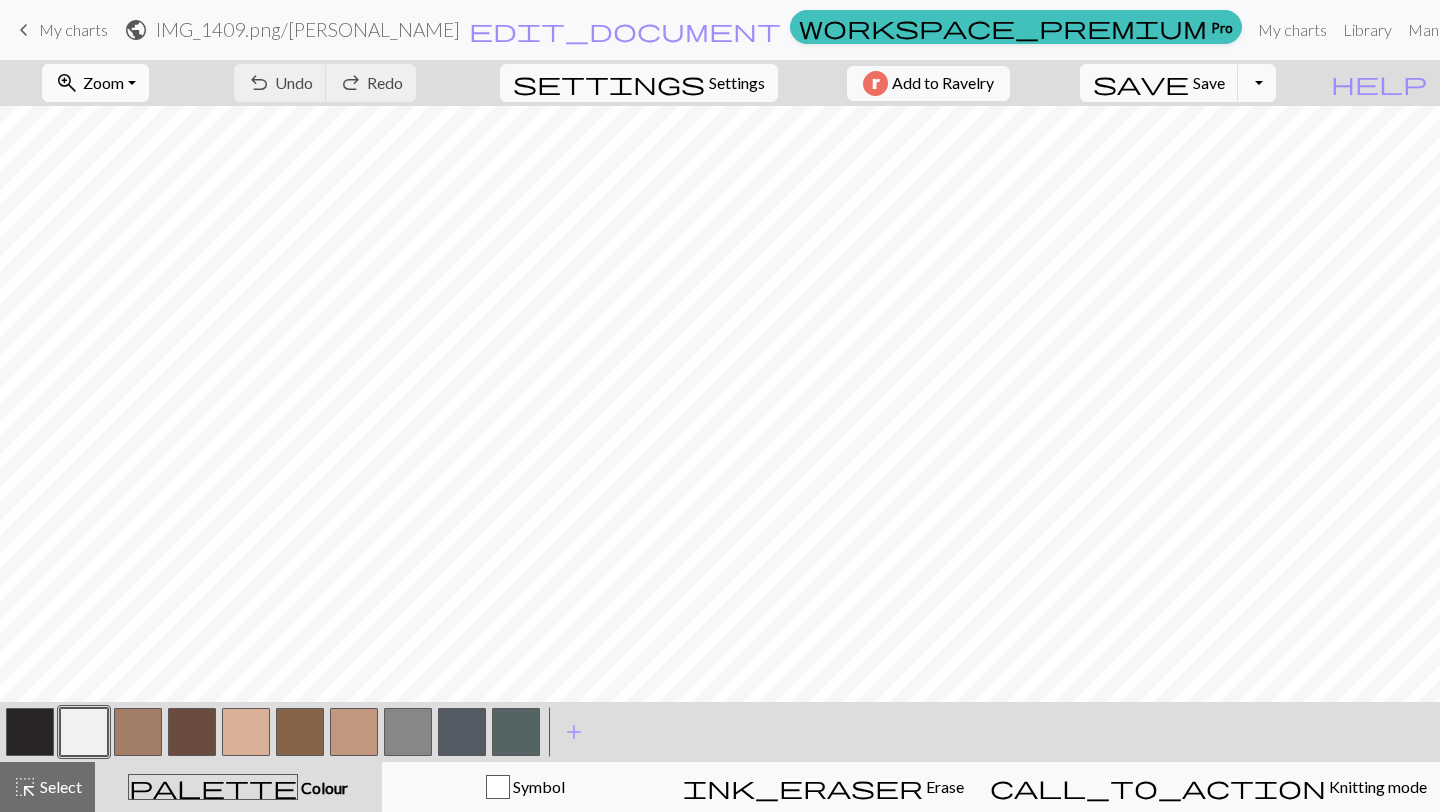 click on "Zoom" at bounding box center [103, 82] 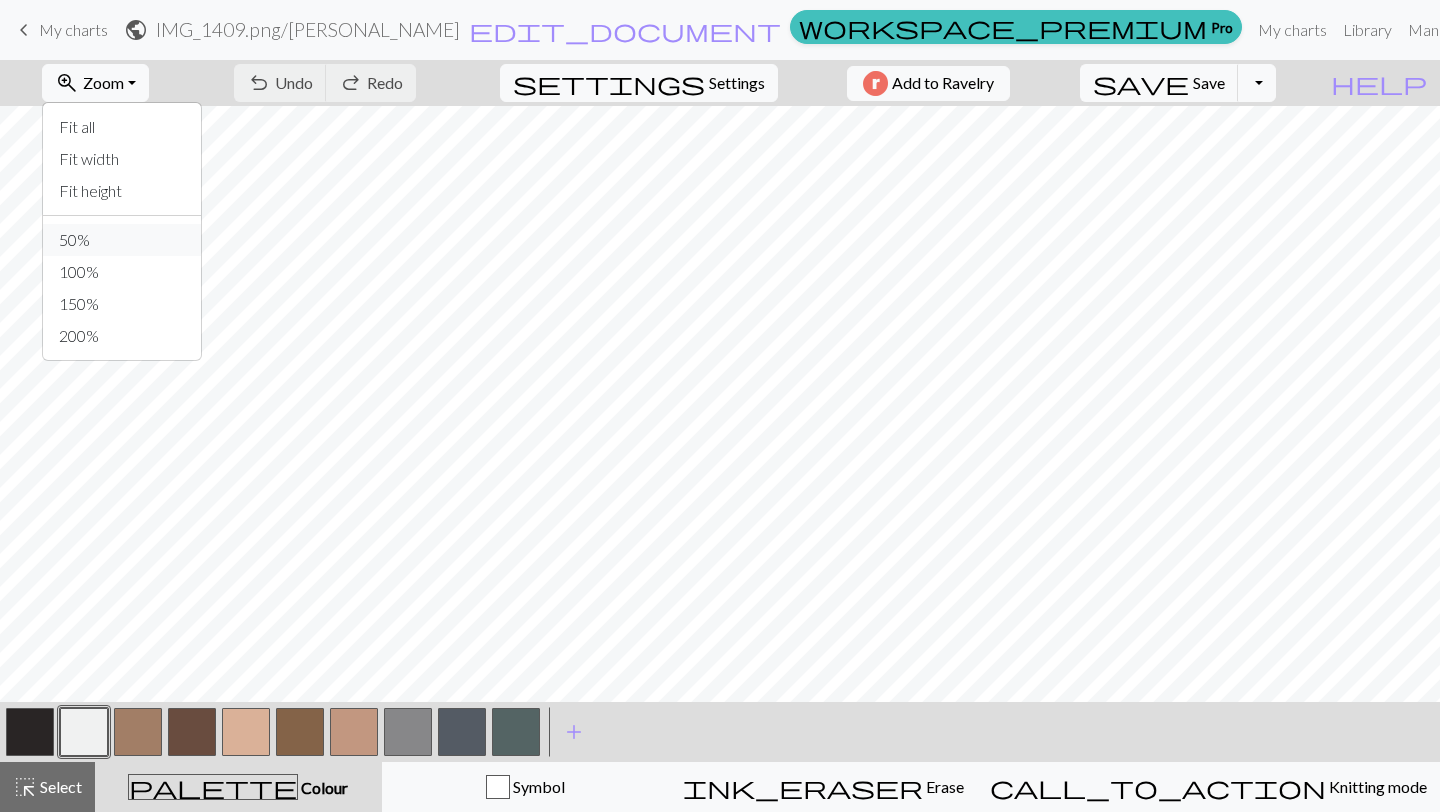 click on "50%" at bounding box center [122, 240] 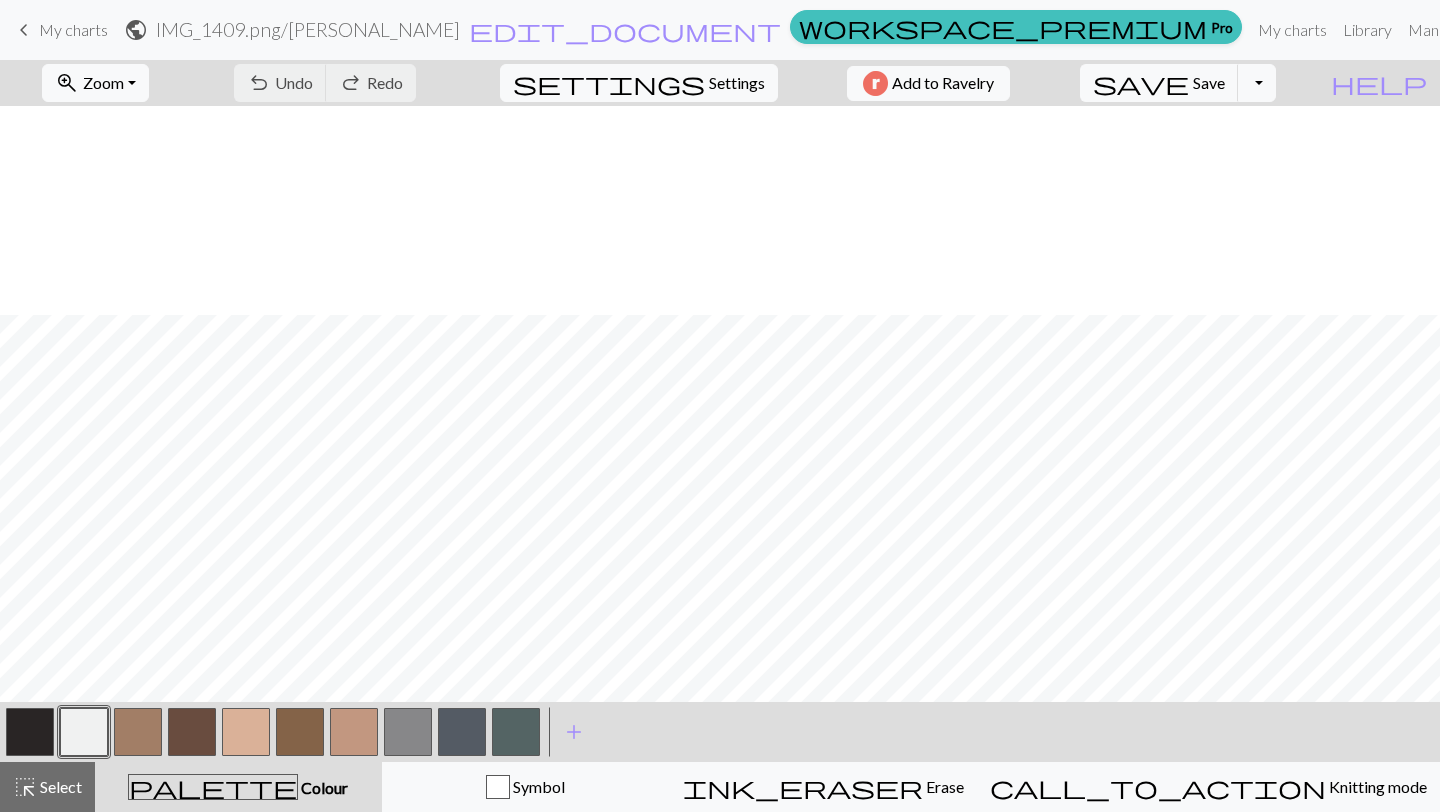 scroll, scrollTop: 1474, scrollLeft: 50, axis: both 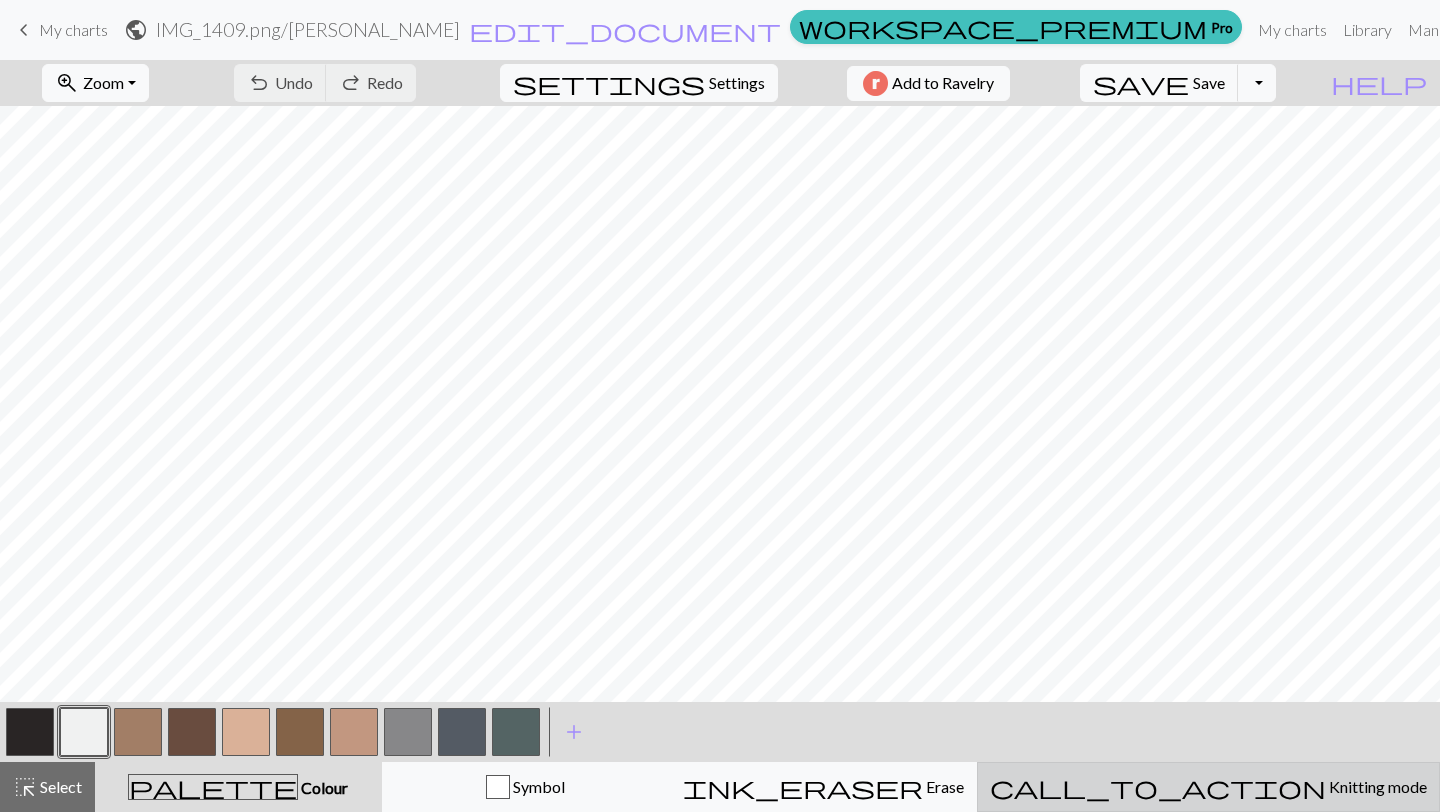 click on "Knitting mode" at bounding box center (1376, 786) 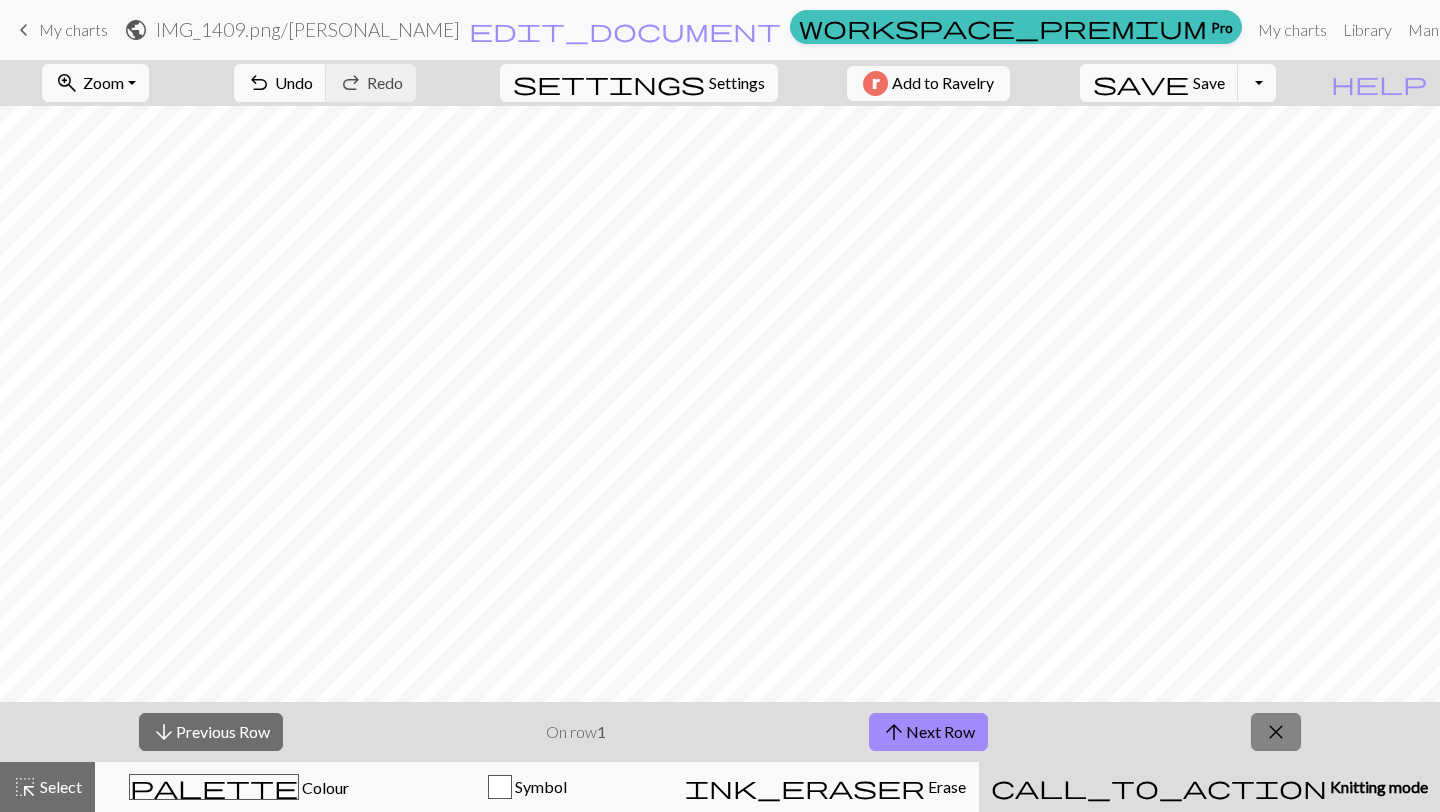 click on "close" at bounding box center (1276, 732) 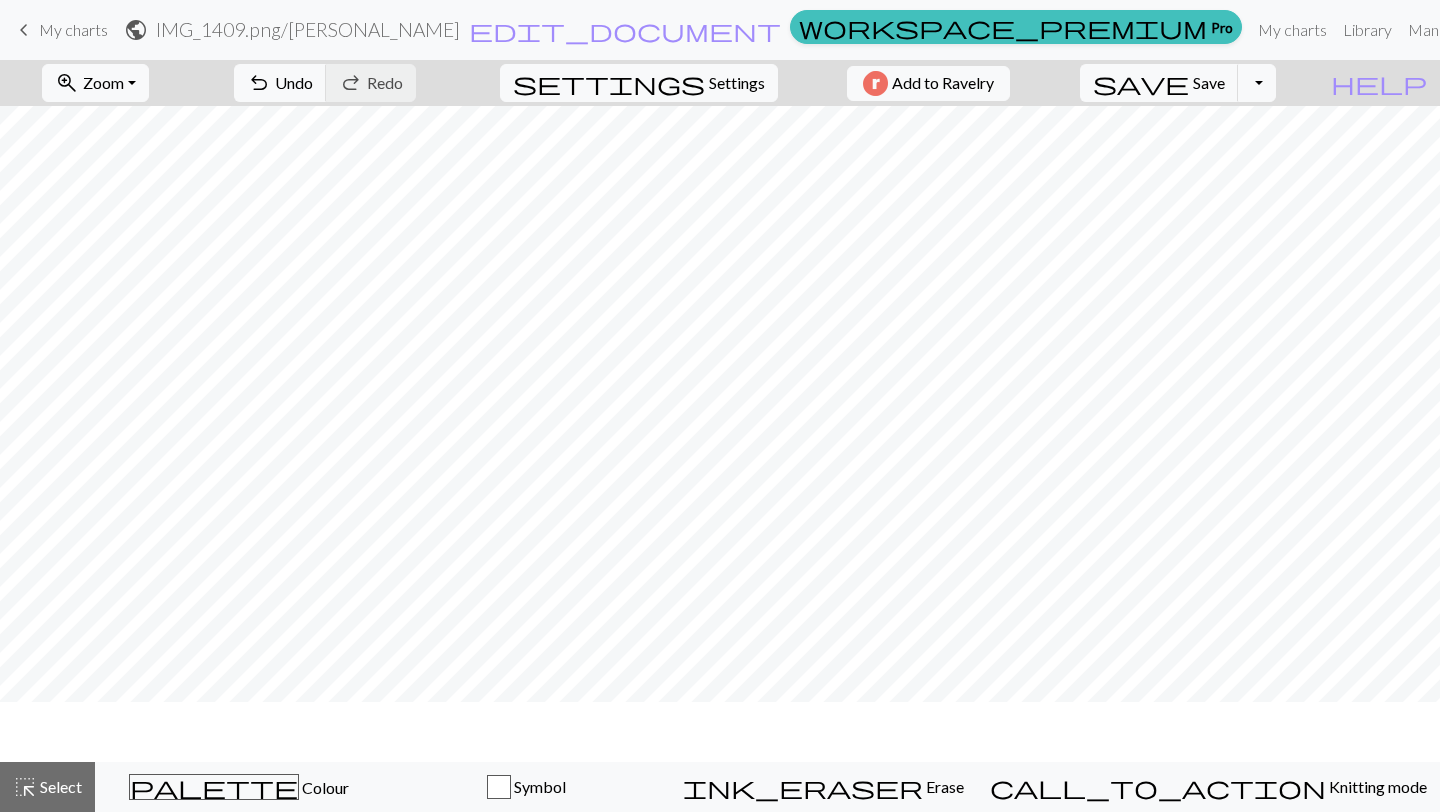 scroll, scrollTop: 1414, scrollLeft: 50, axis: both 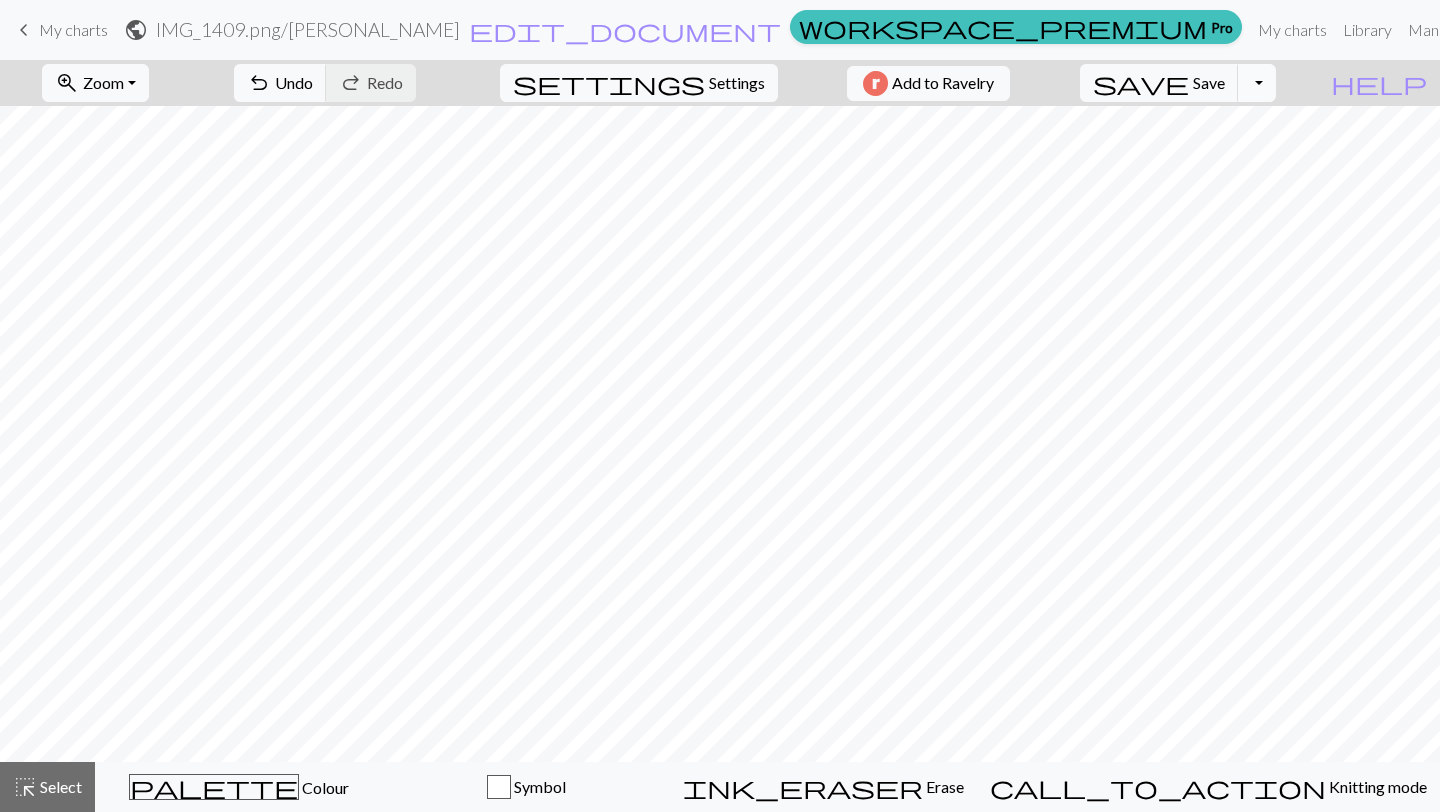 click on "Toggle Dropdown" at bounding box center (1257, 83) 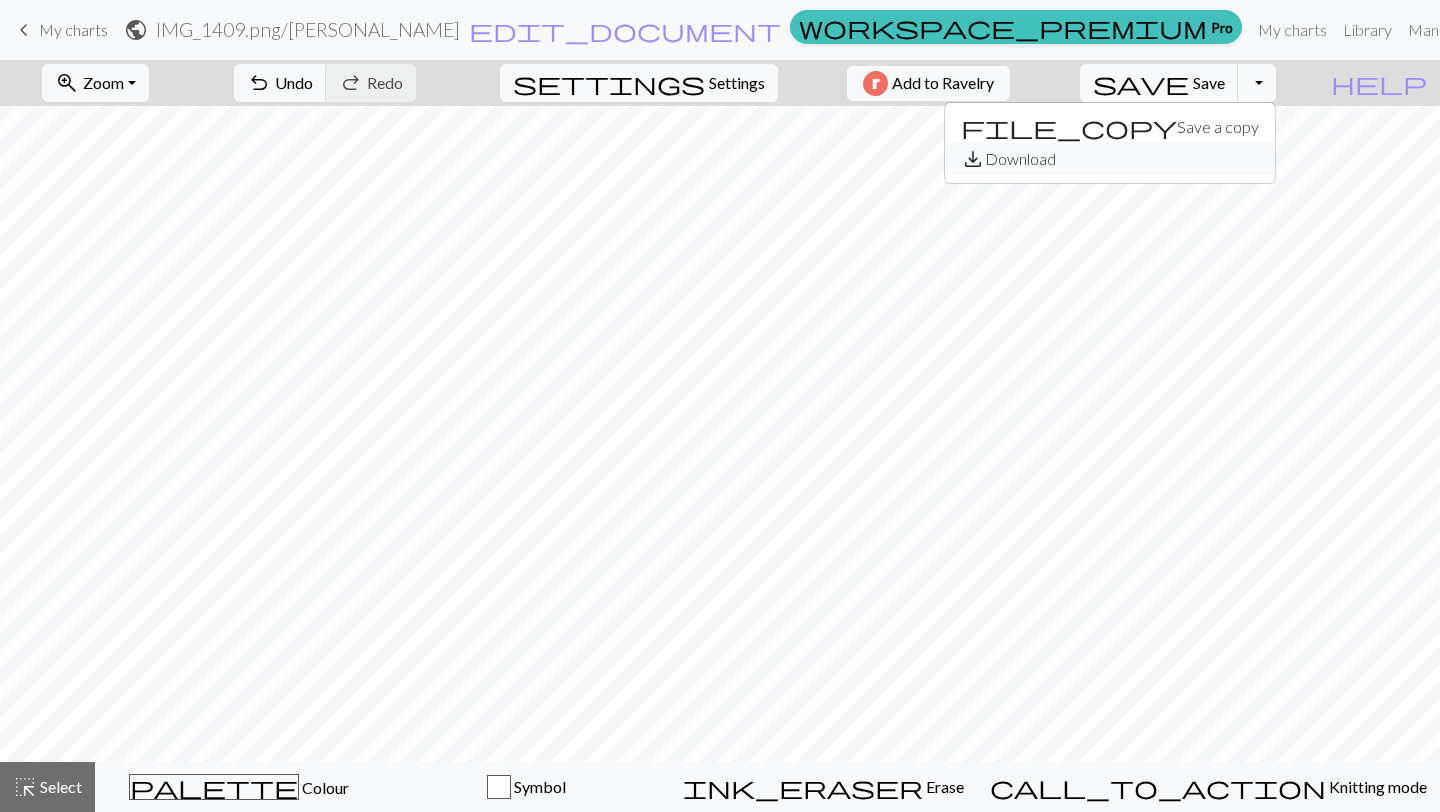 click on "save_alt  Download" at bounding box center [1110, 159] 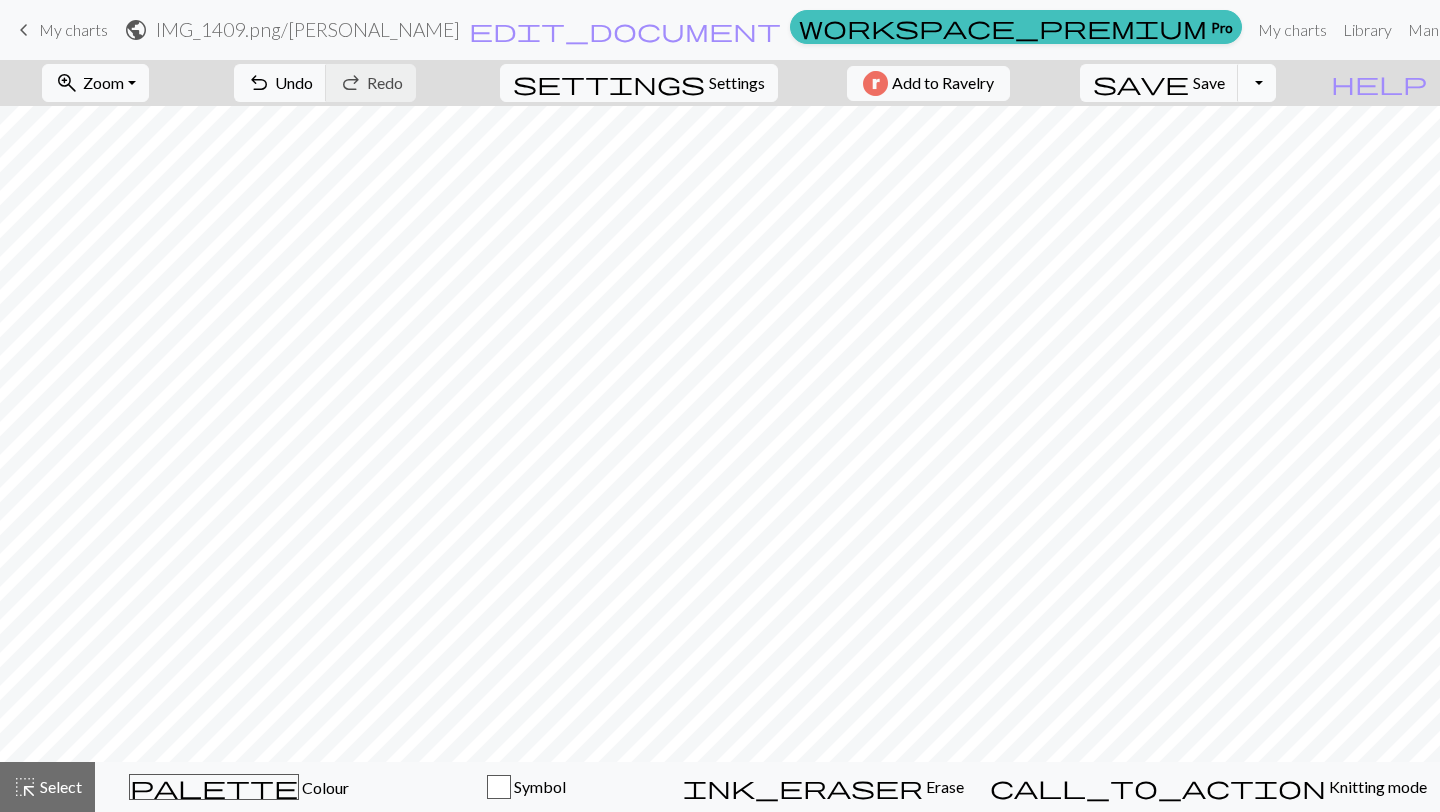 click on "Toggle Dropdown" at bounding box center (1257, 83) 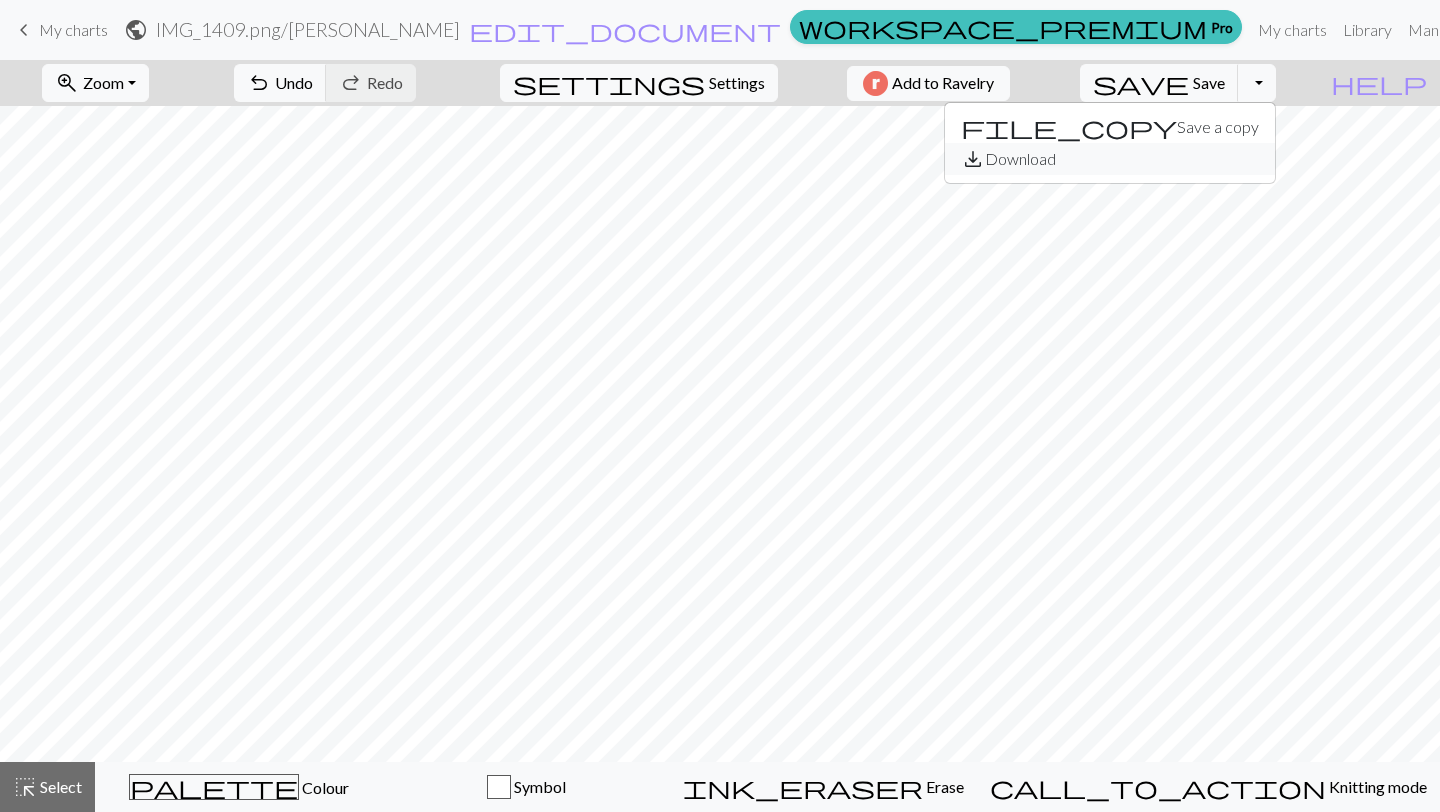 click on "save_alt  Download" at bounding box center [1110, 159] 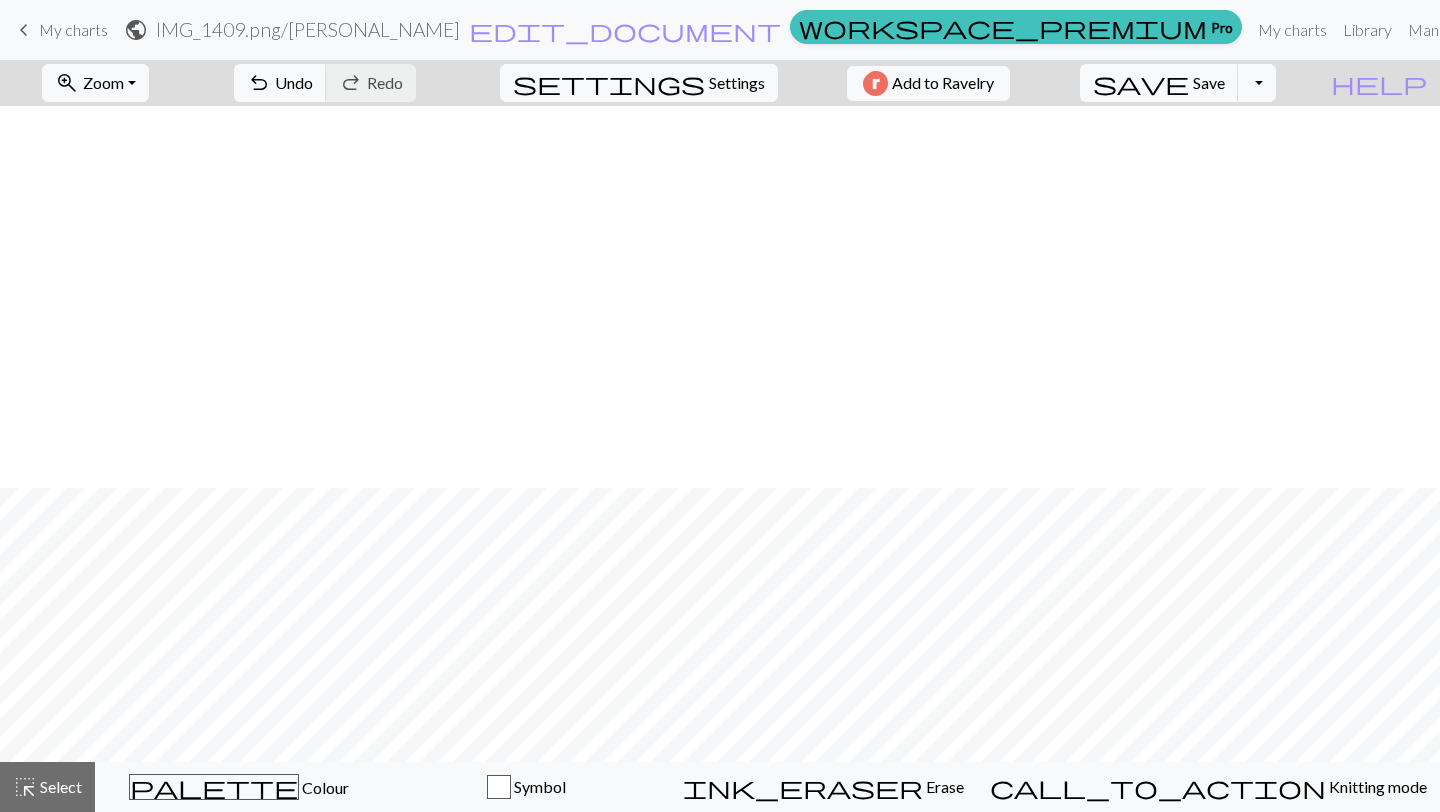 scroll, scrollTop: 382, scrollLeft: 50, axis: both 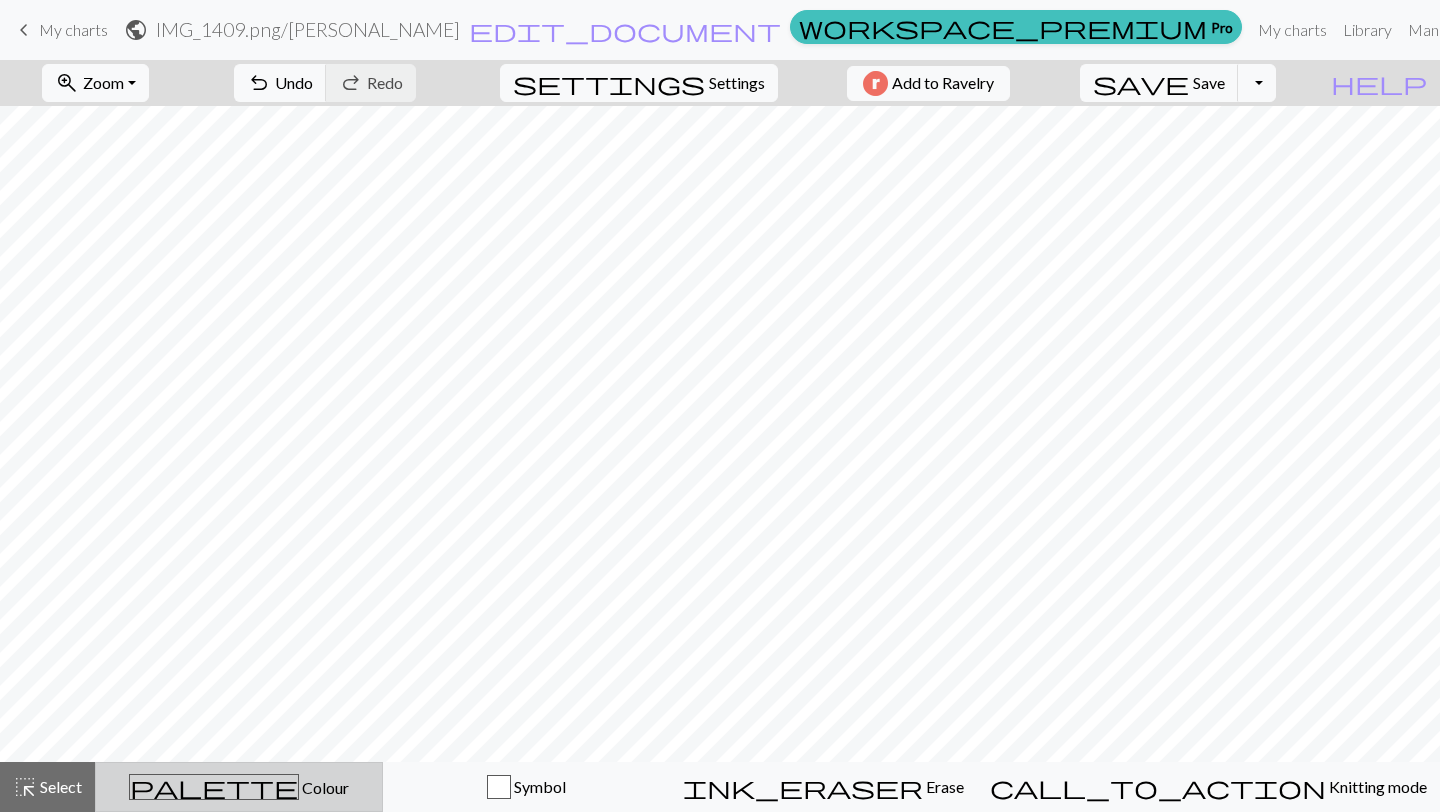 click on "Colour" at bounding box center (324, 787) 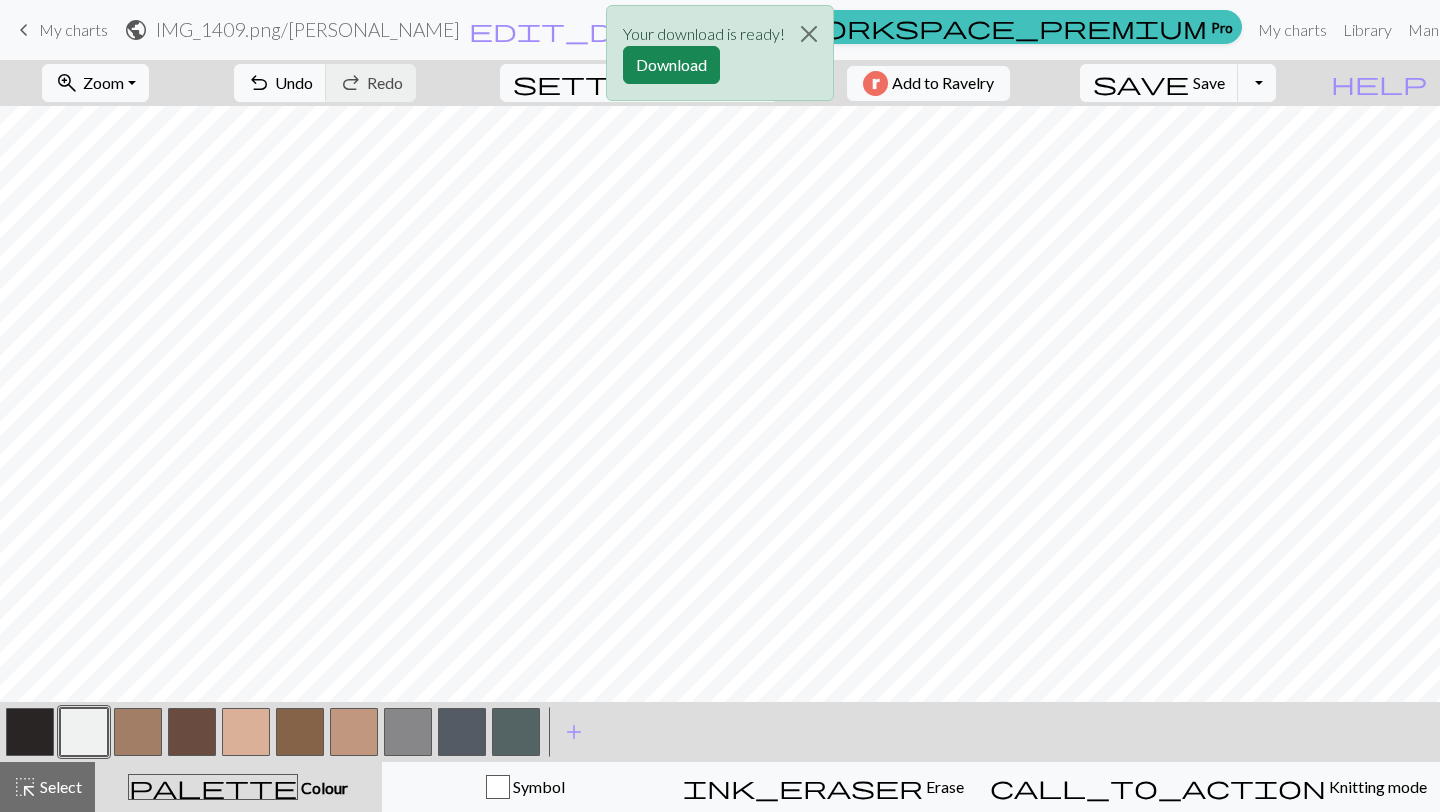 click at bounding box center [408, 732] 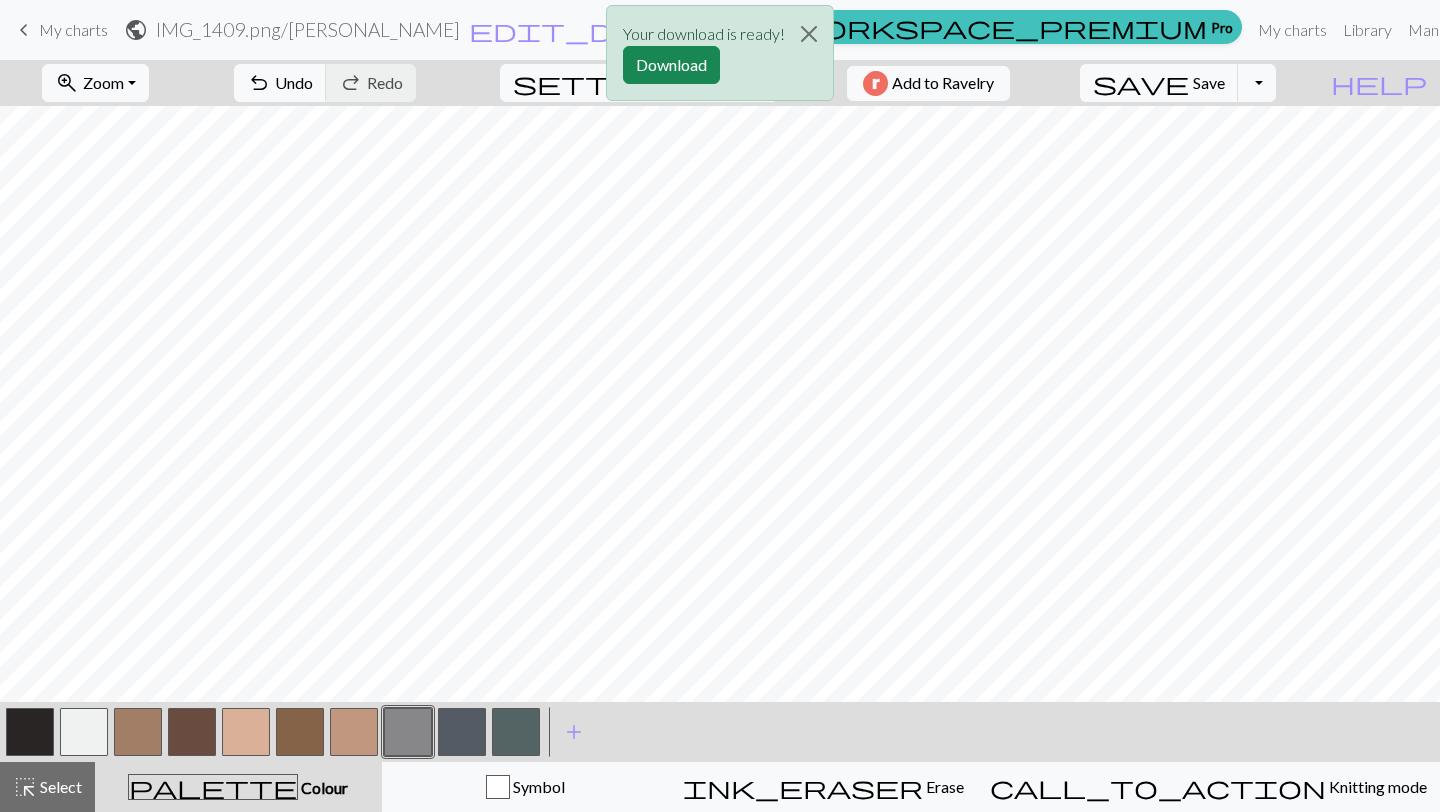 click at bounding box center [408, 732] 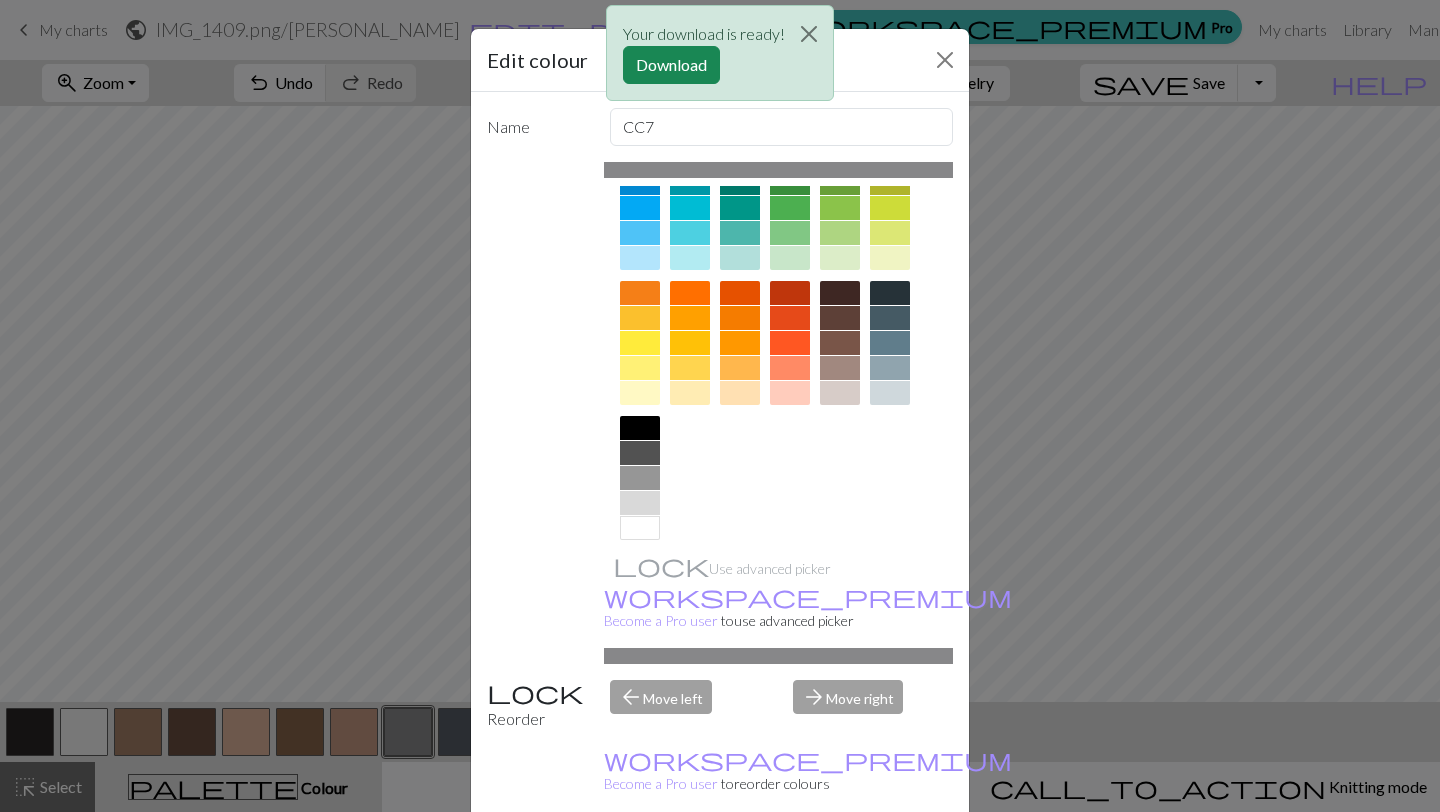 scroll, scrollTop: 196, scrollLeft: 0, axis: vertical 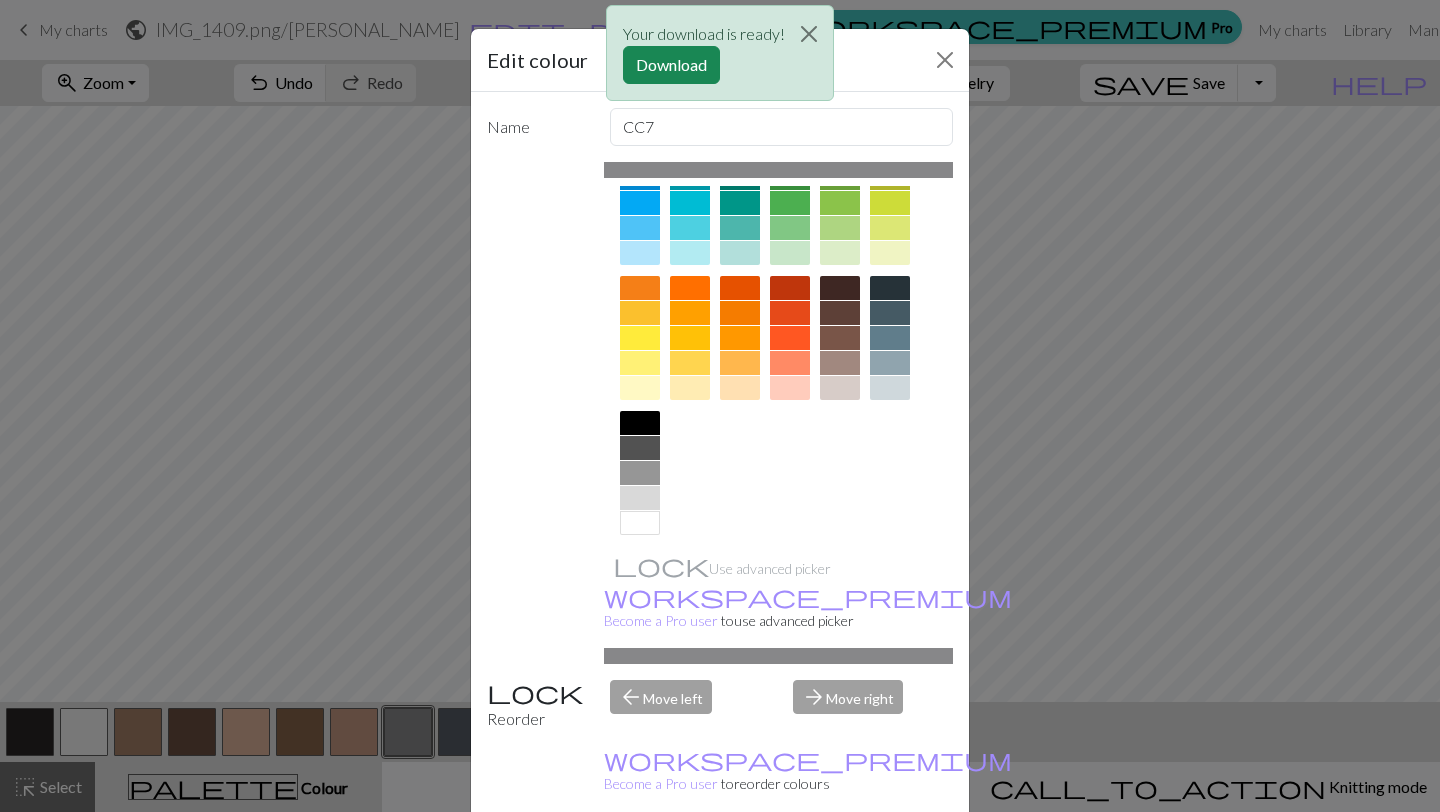 click at bounding box center (640, 448) 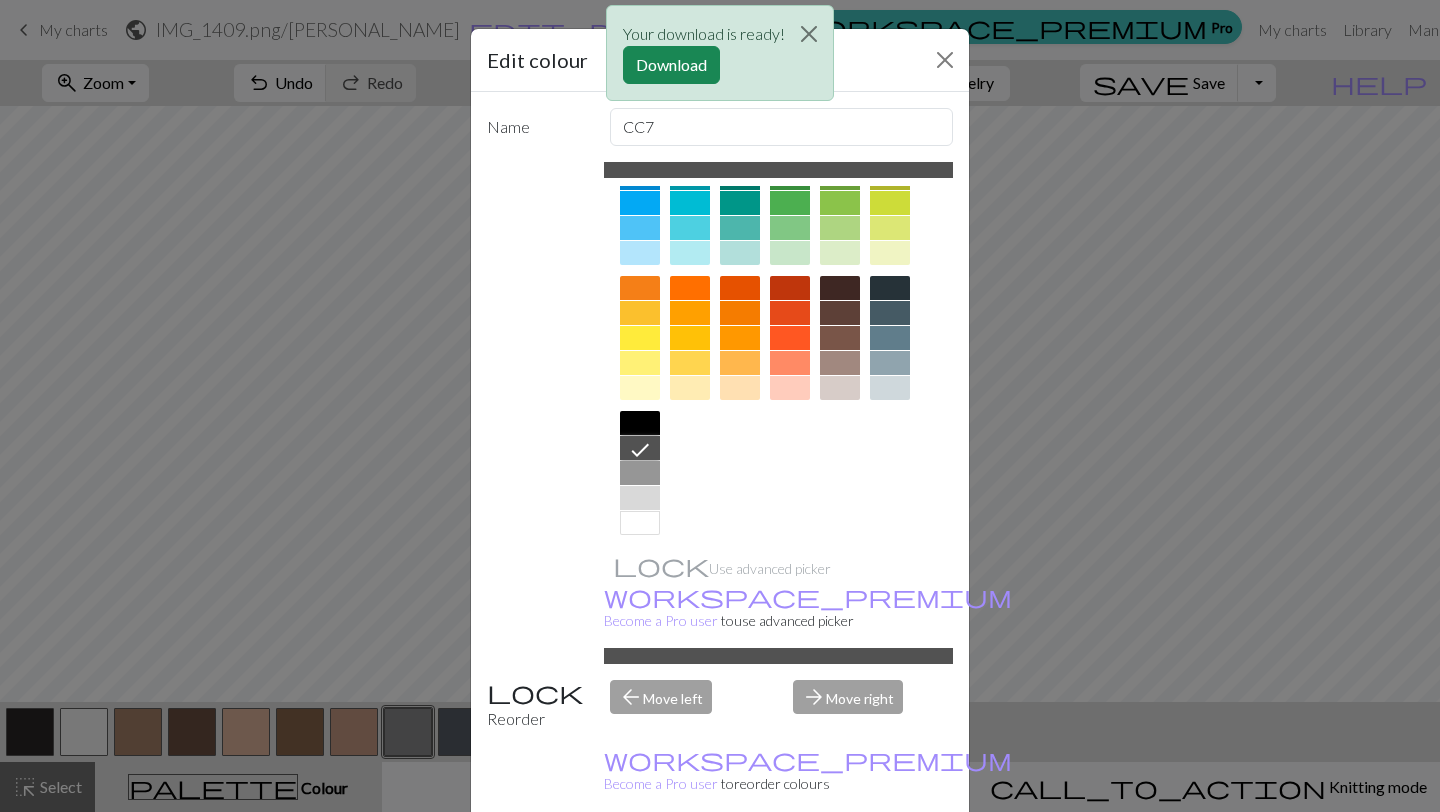 click on "Done" at bounding box center (840, 863) 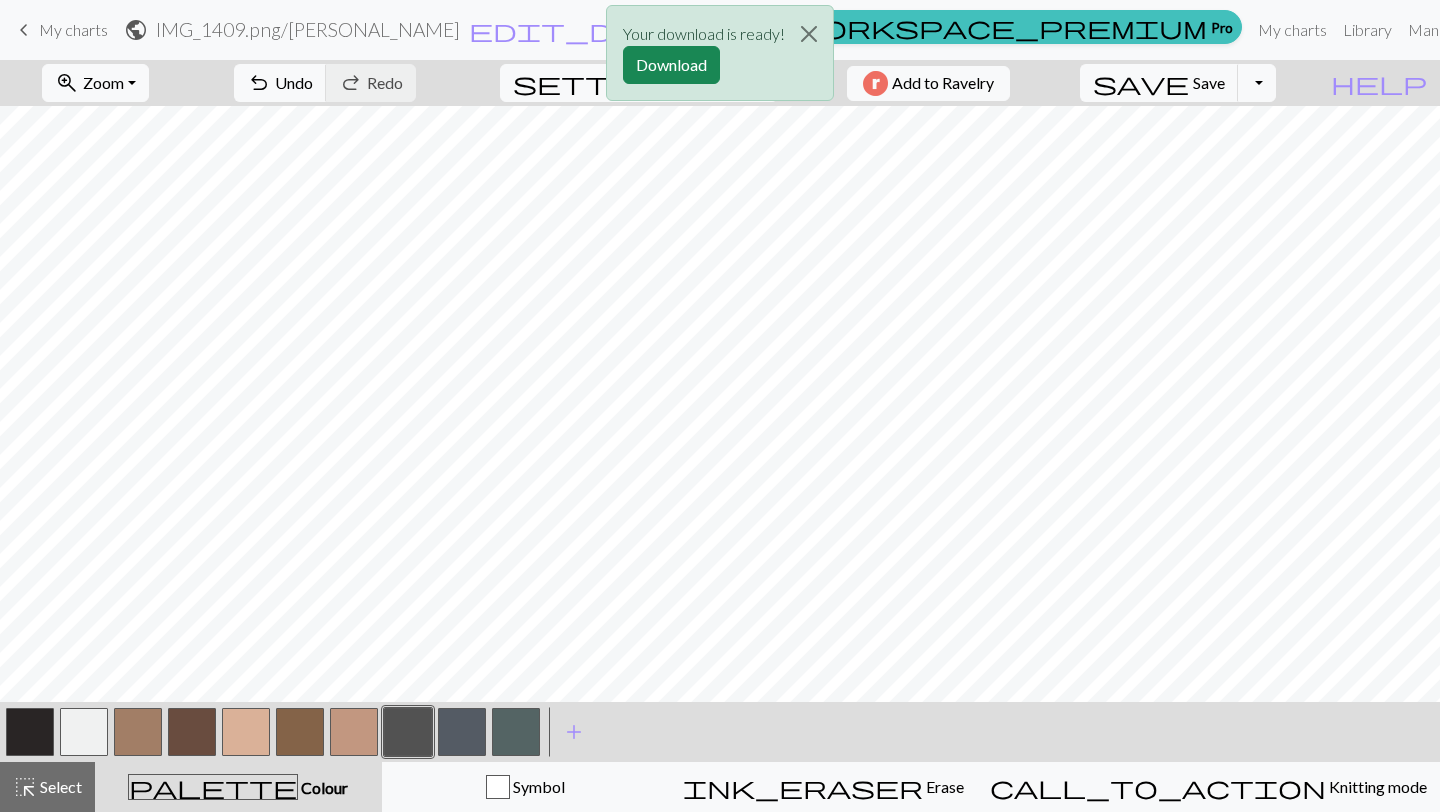 click at bounding box center [462, 732] 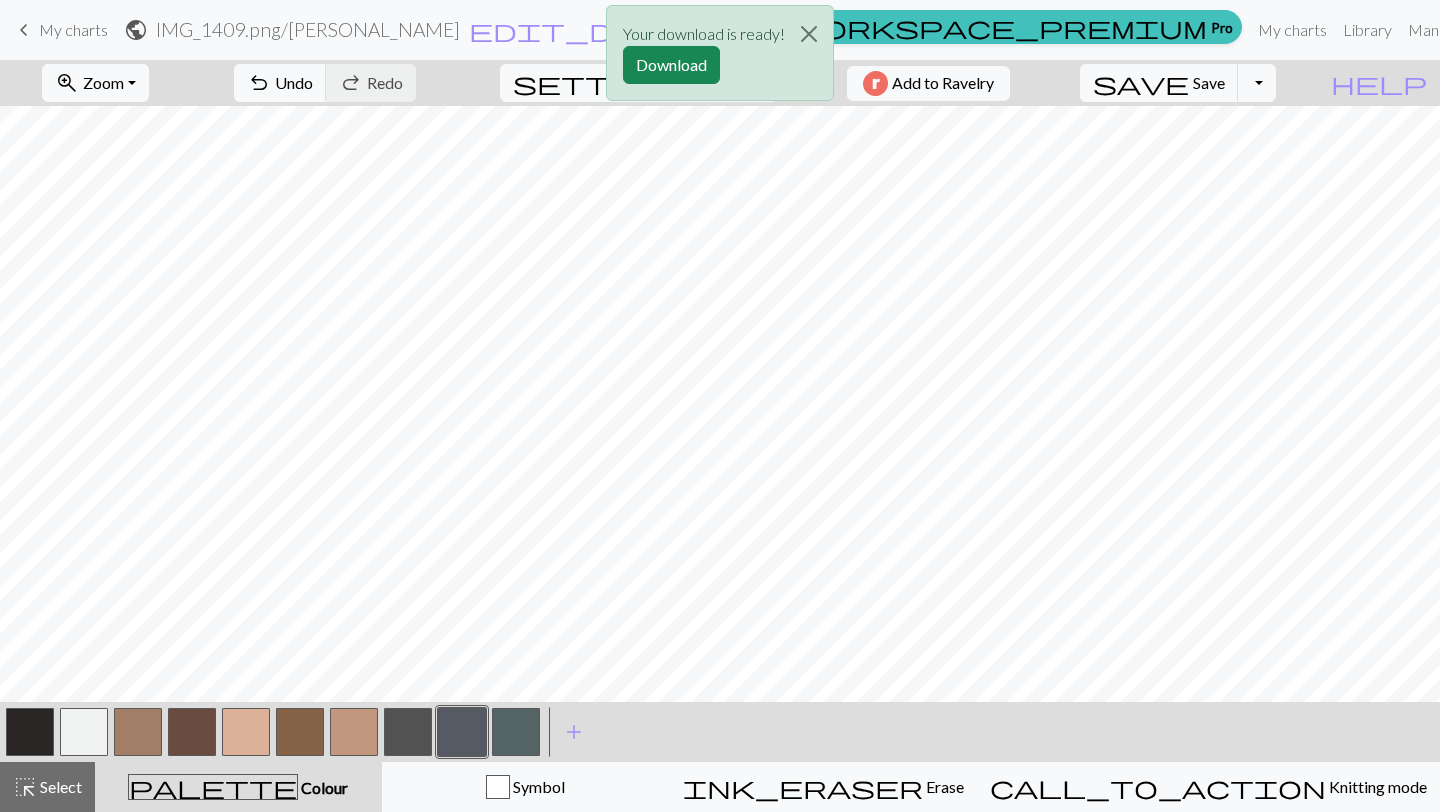 click at bounding box center [408, 732] 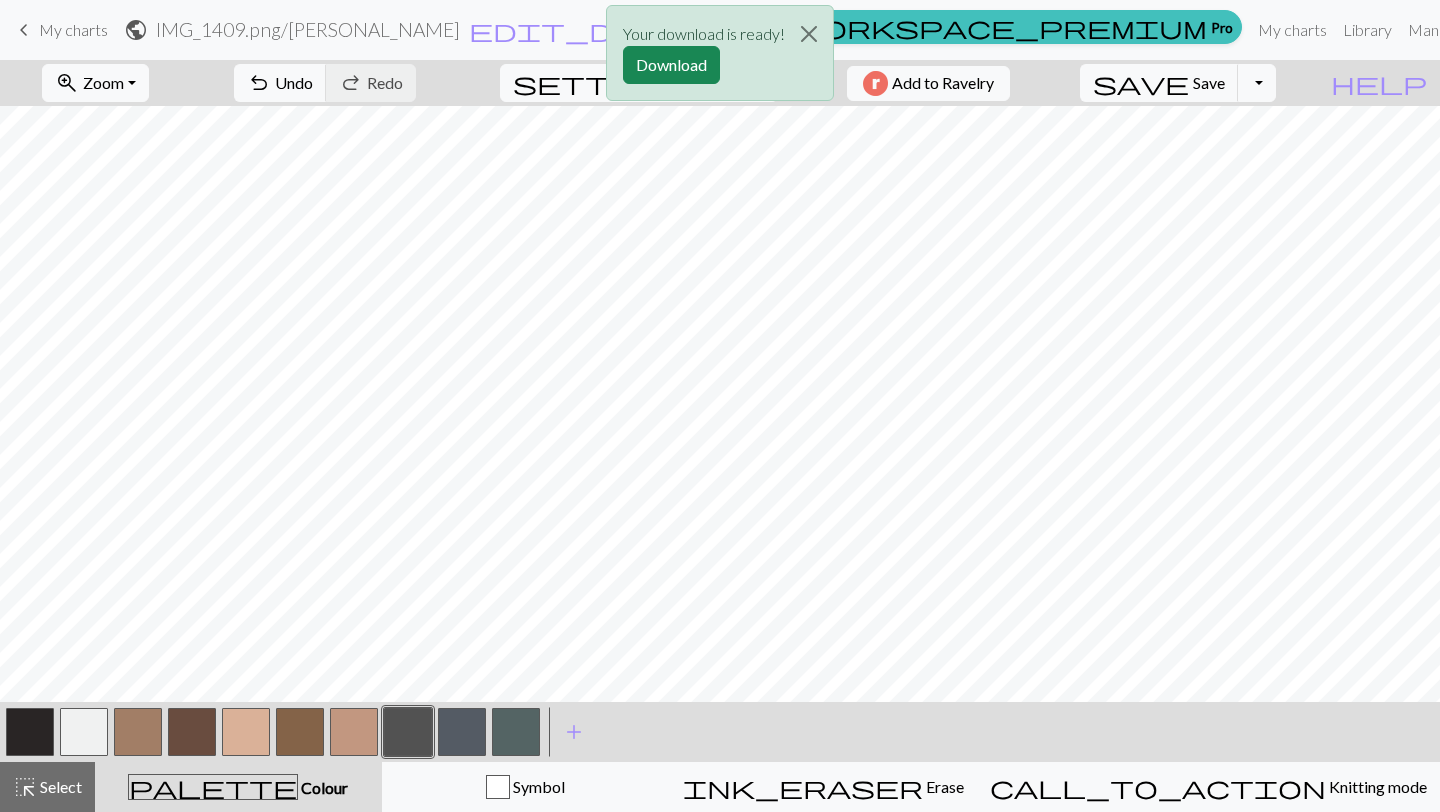 click at bounding box center [462, 732] 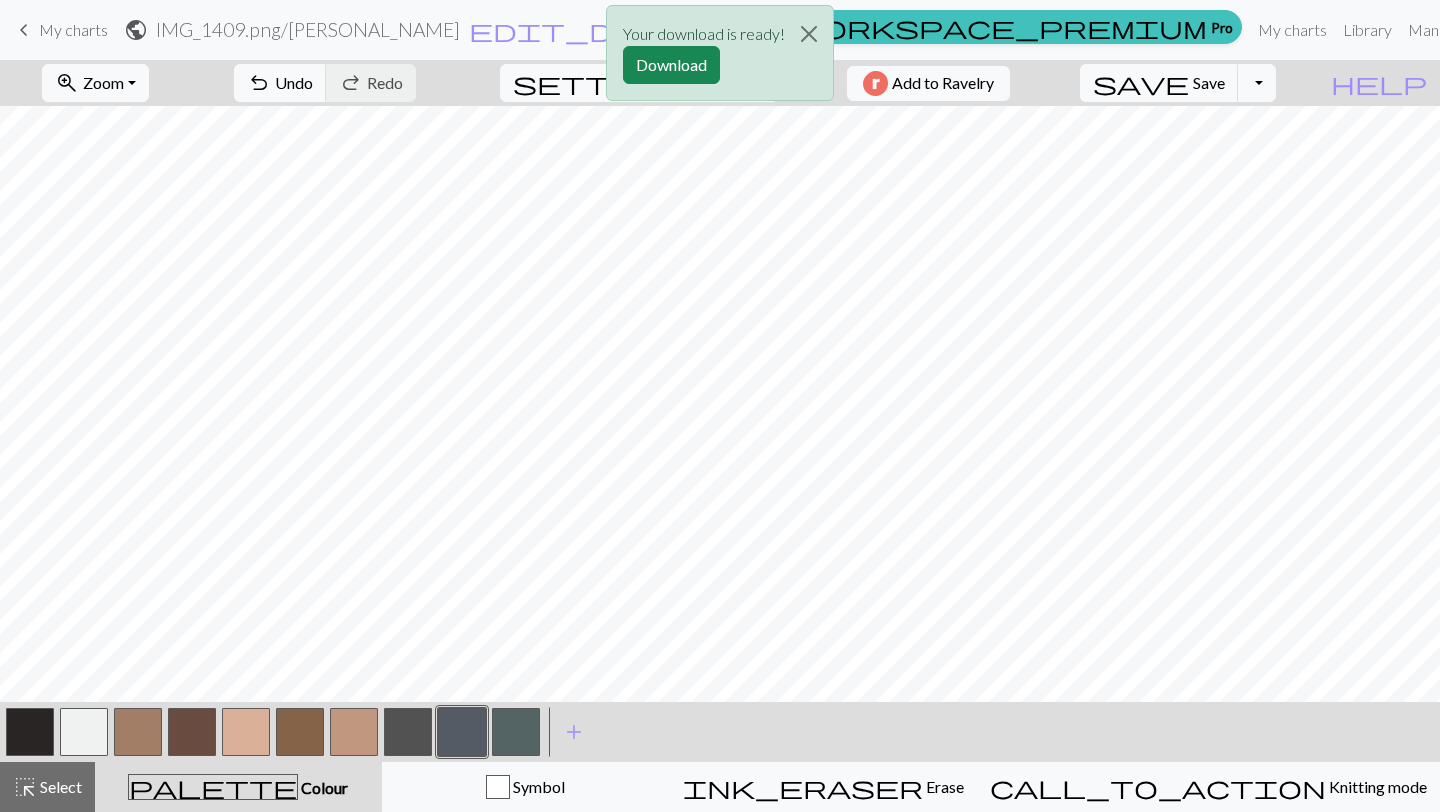 click at bounding box center [462, 732] 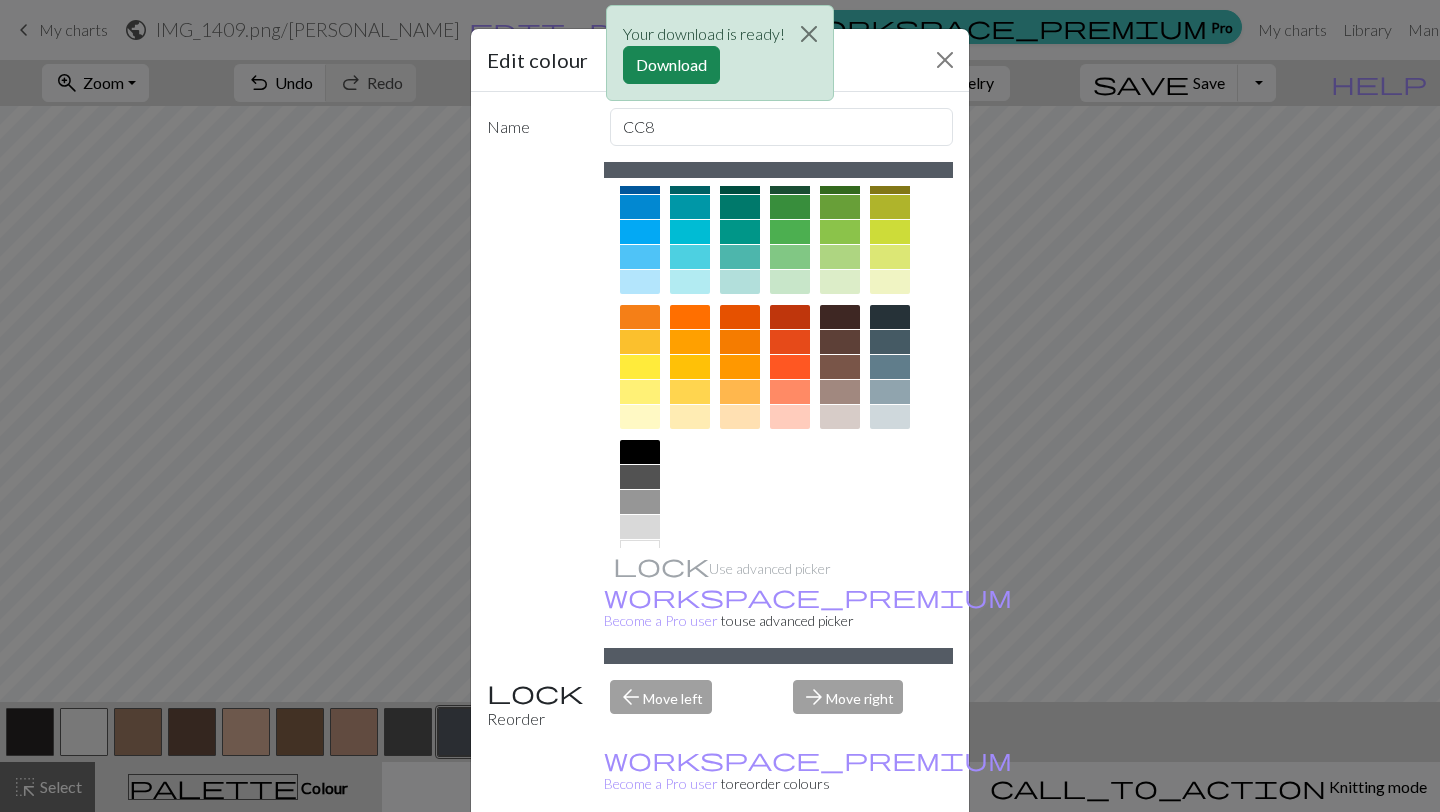 scroll, scrollTop: 171, scrollLeft: 0, axis: vertical 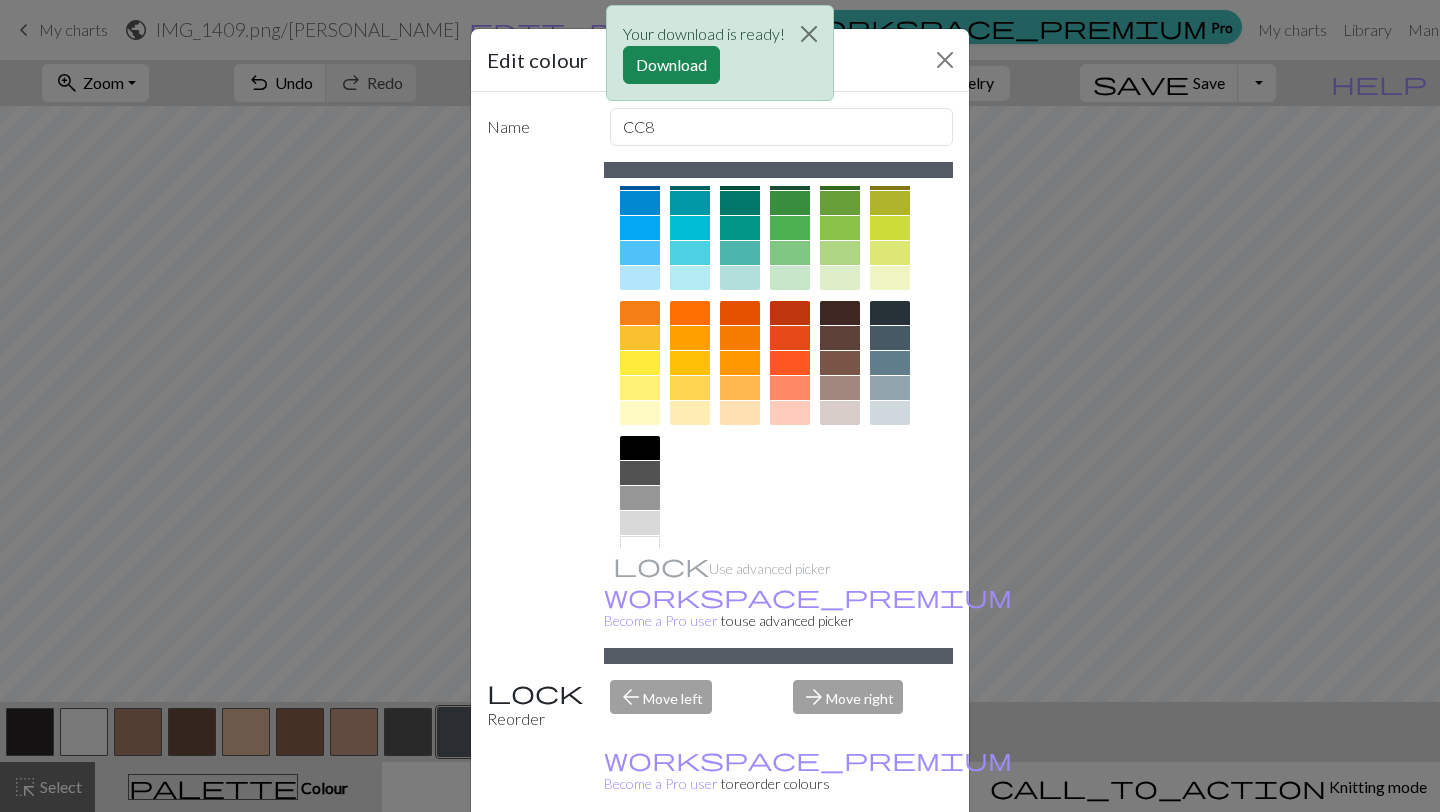click at bounding box center [640, 473] 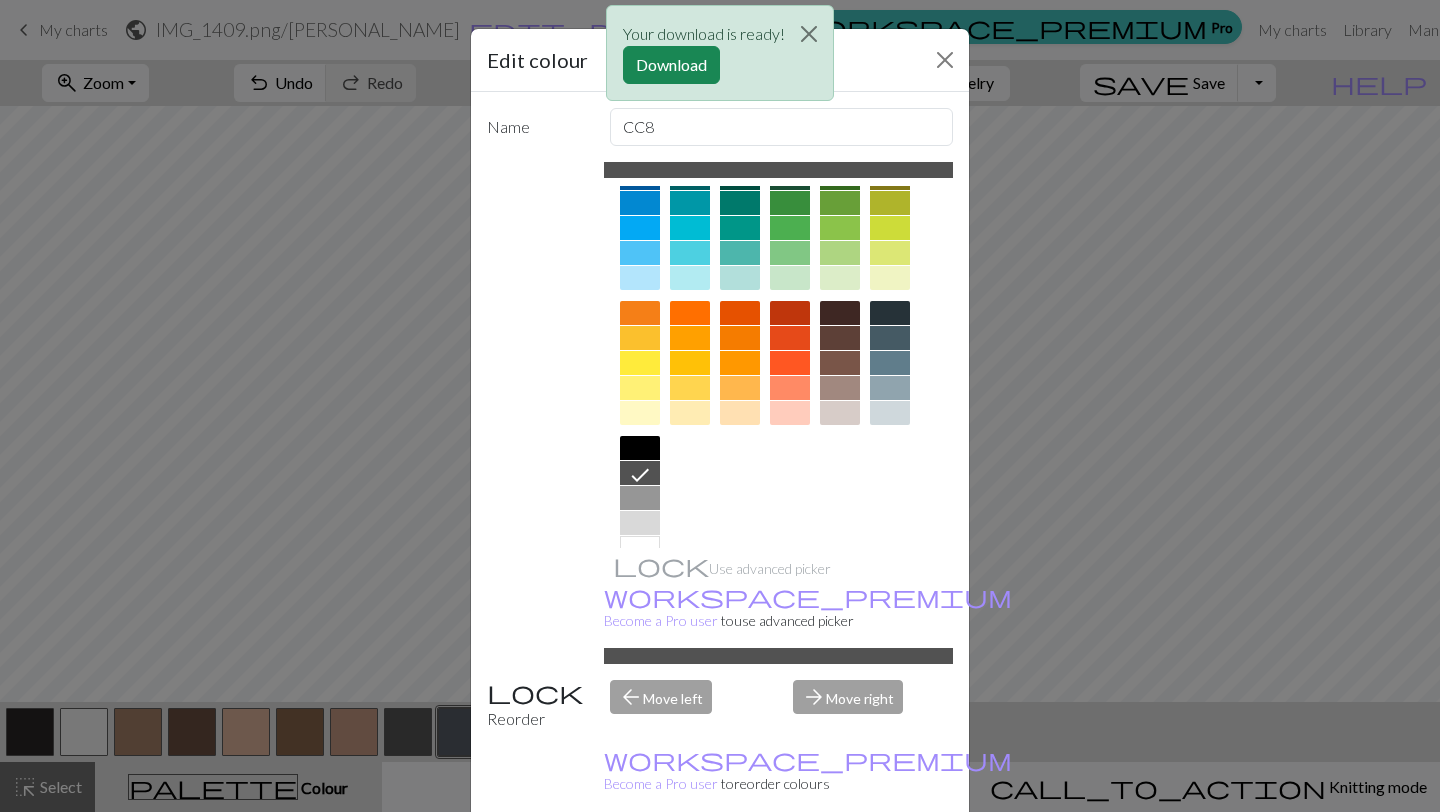 click on "Done" at bounding box center (840, 863) 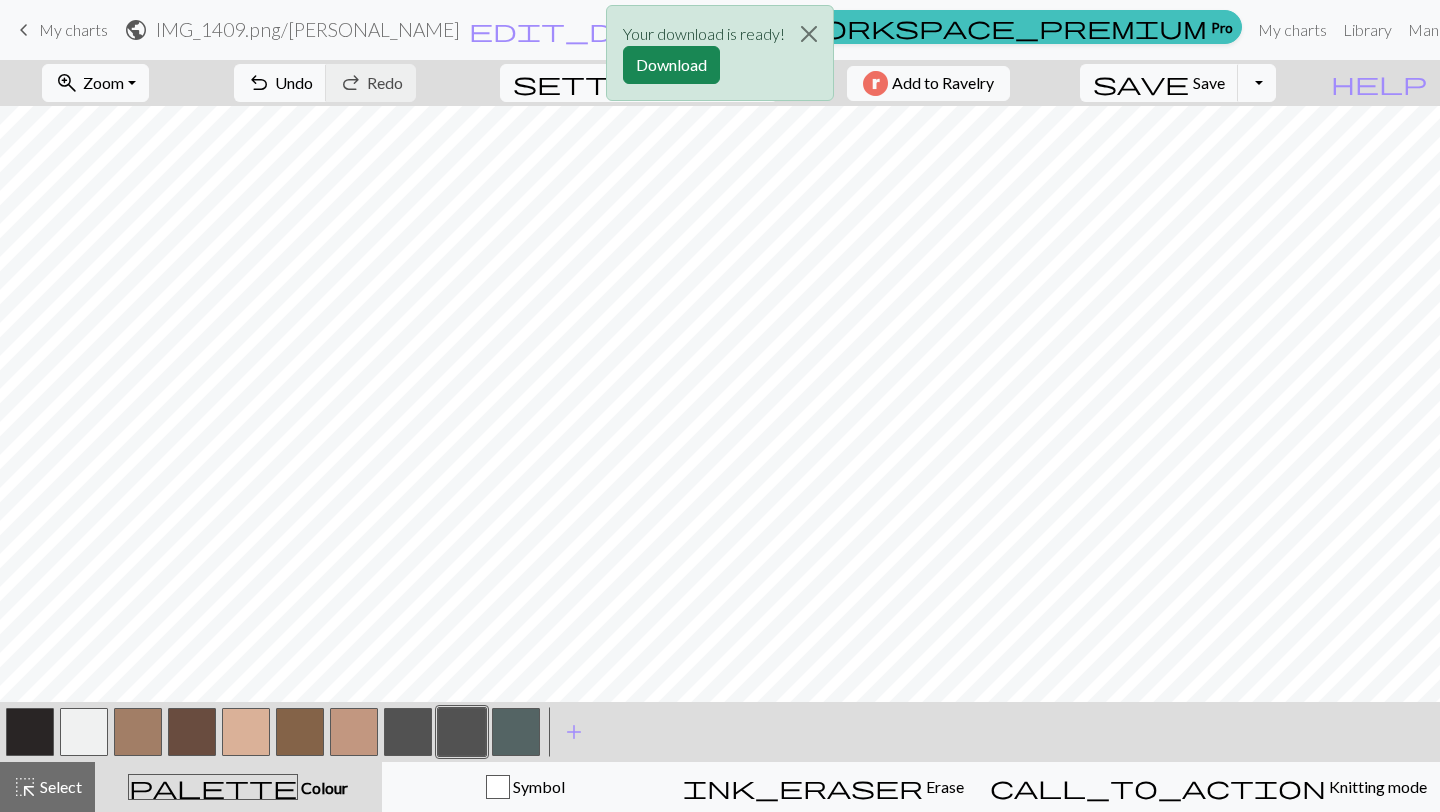click at bounding box center (516, 732) 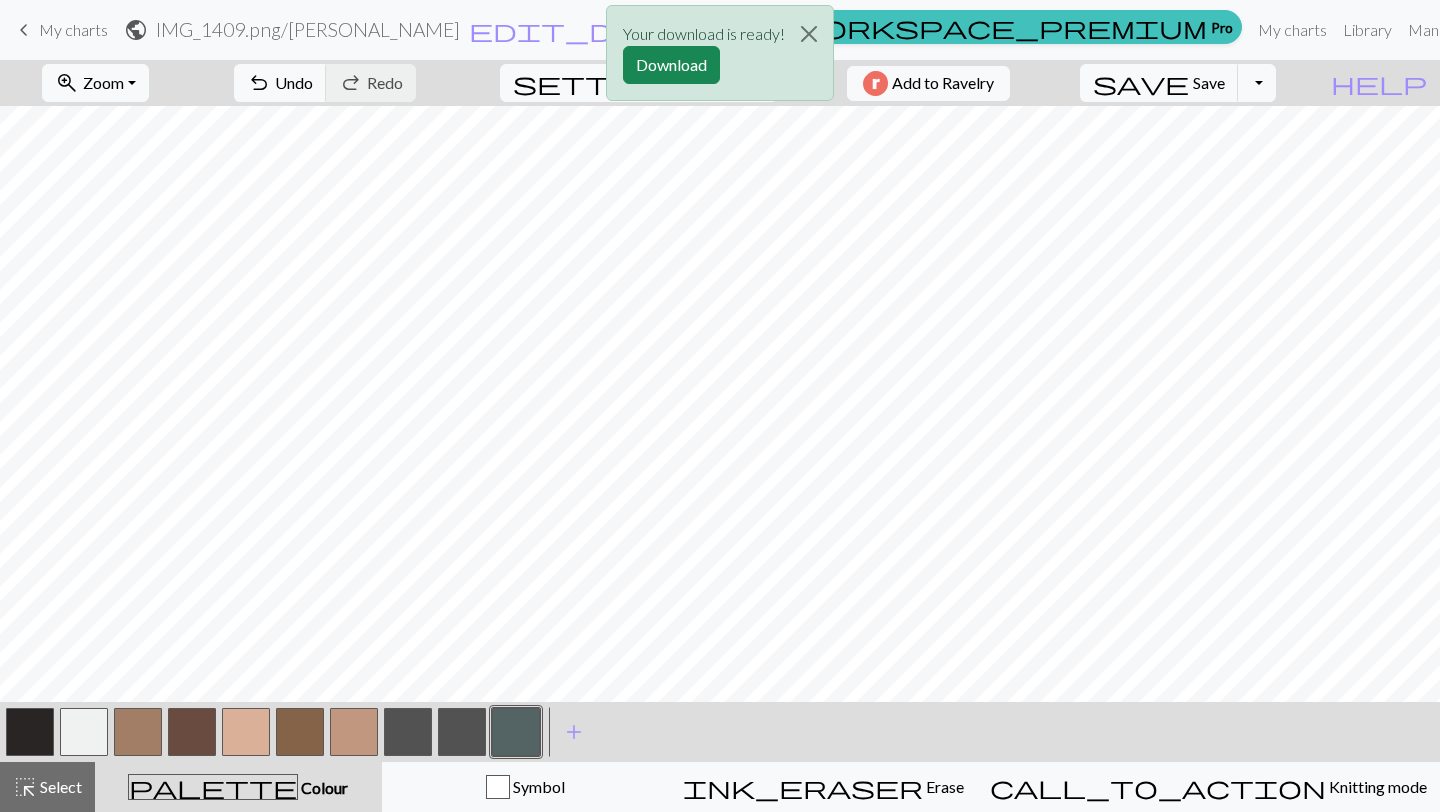 click on "Colour" at bounding box center (323, 787) 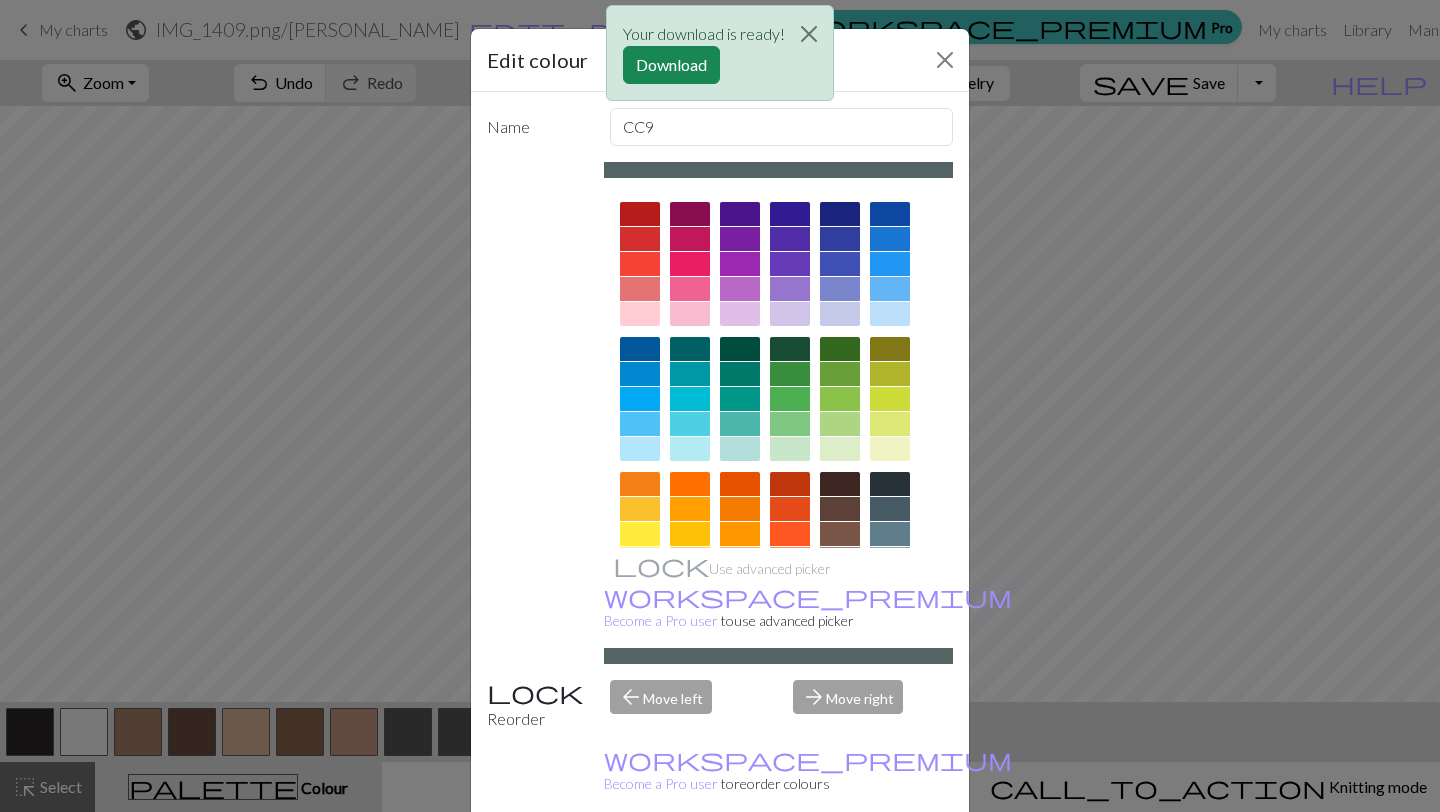scroll, scrollTop: 50, scrollLeft: 0, axis: vertical 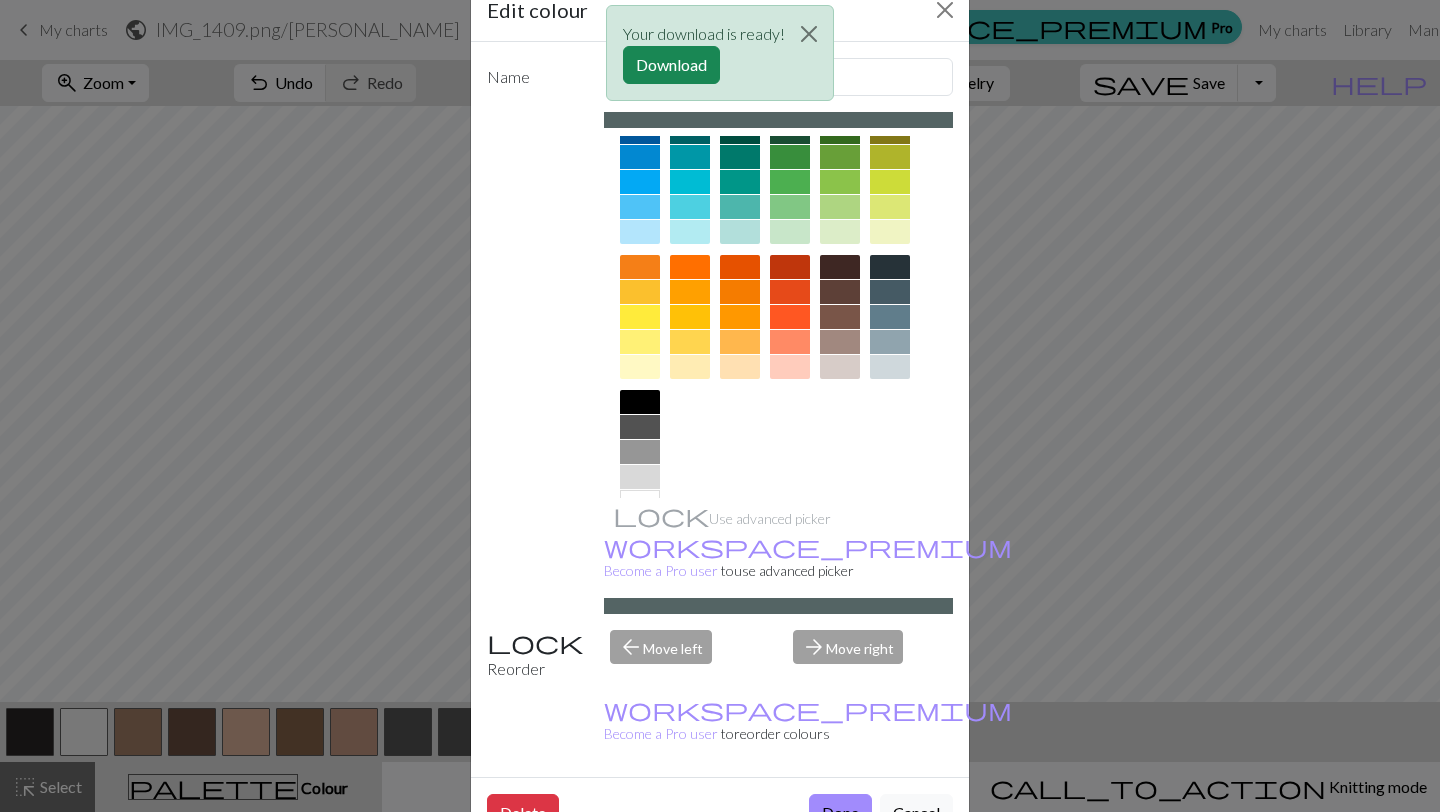click at bounding box center (640, 427) 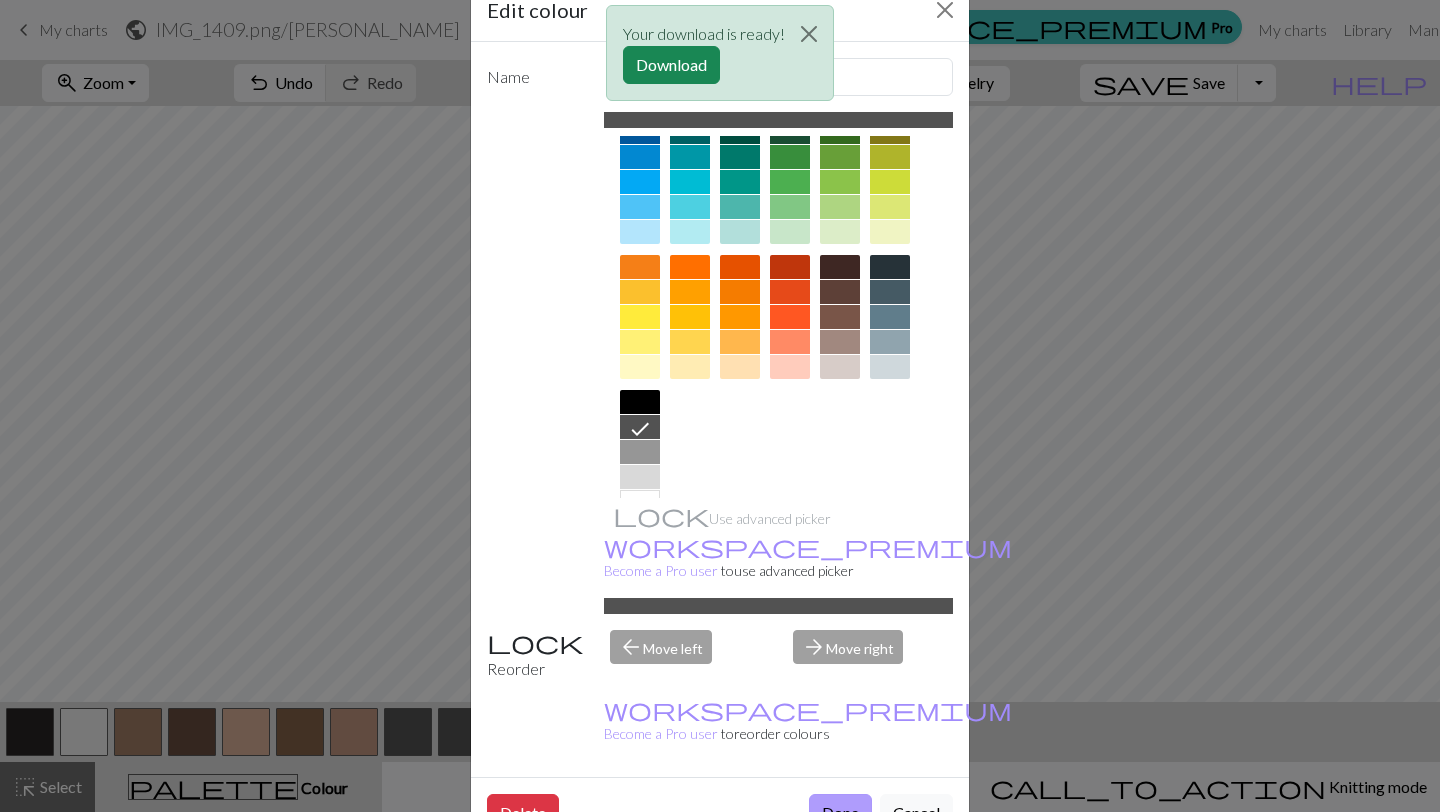 click on "Done" at bounding box center (840, 813) 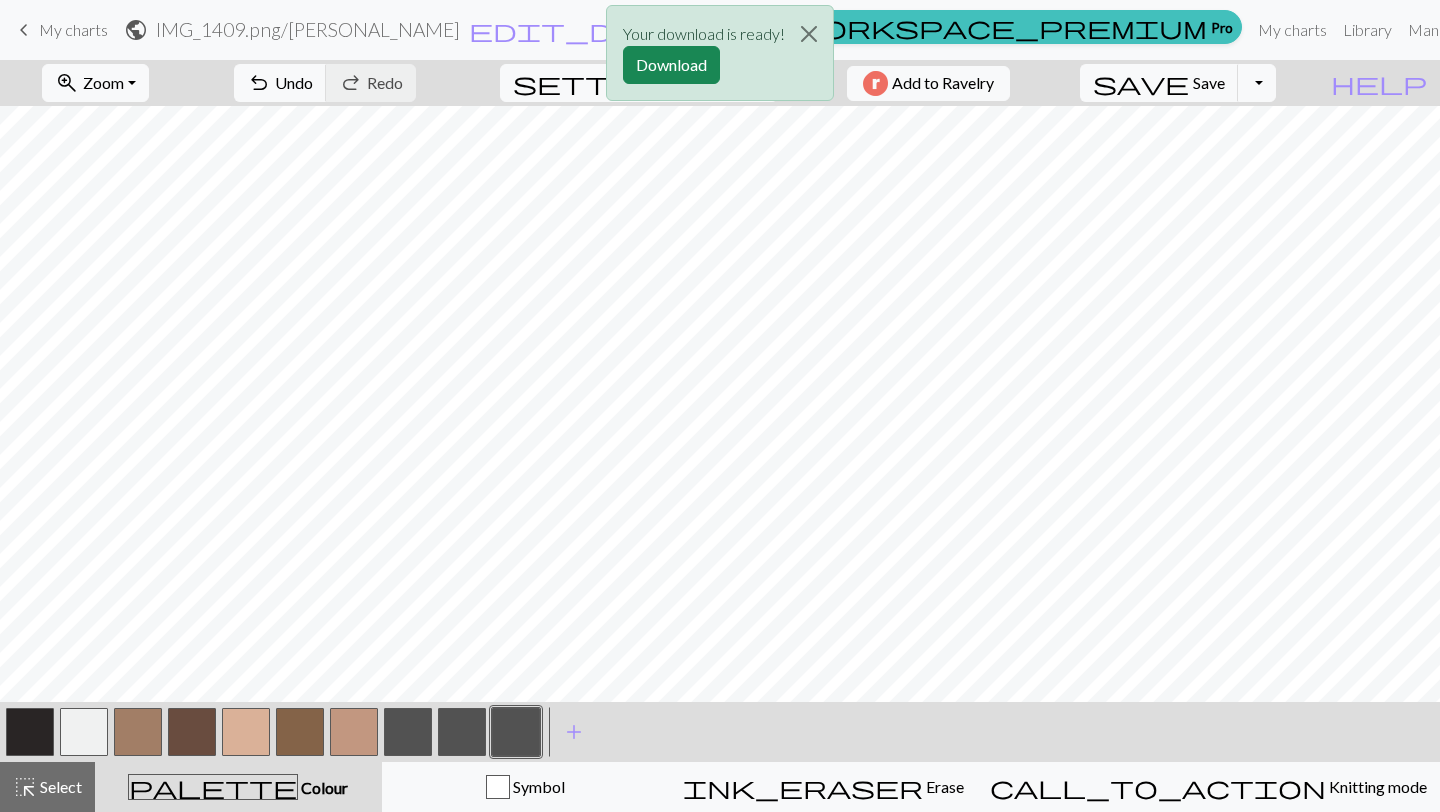 click at bounding box center (408, 732) 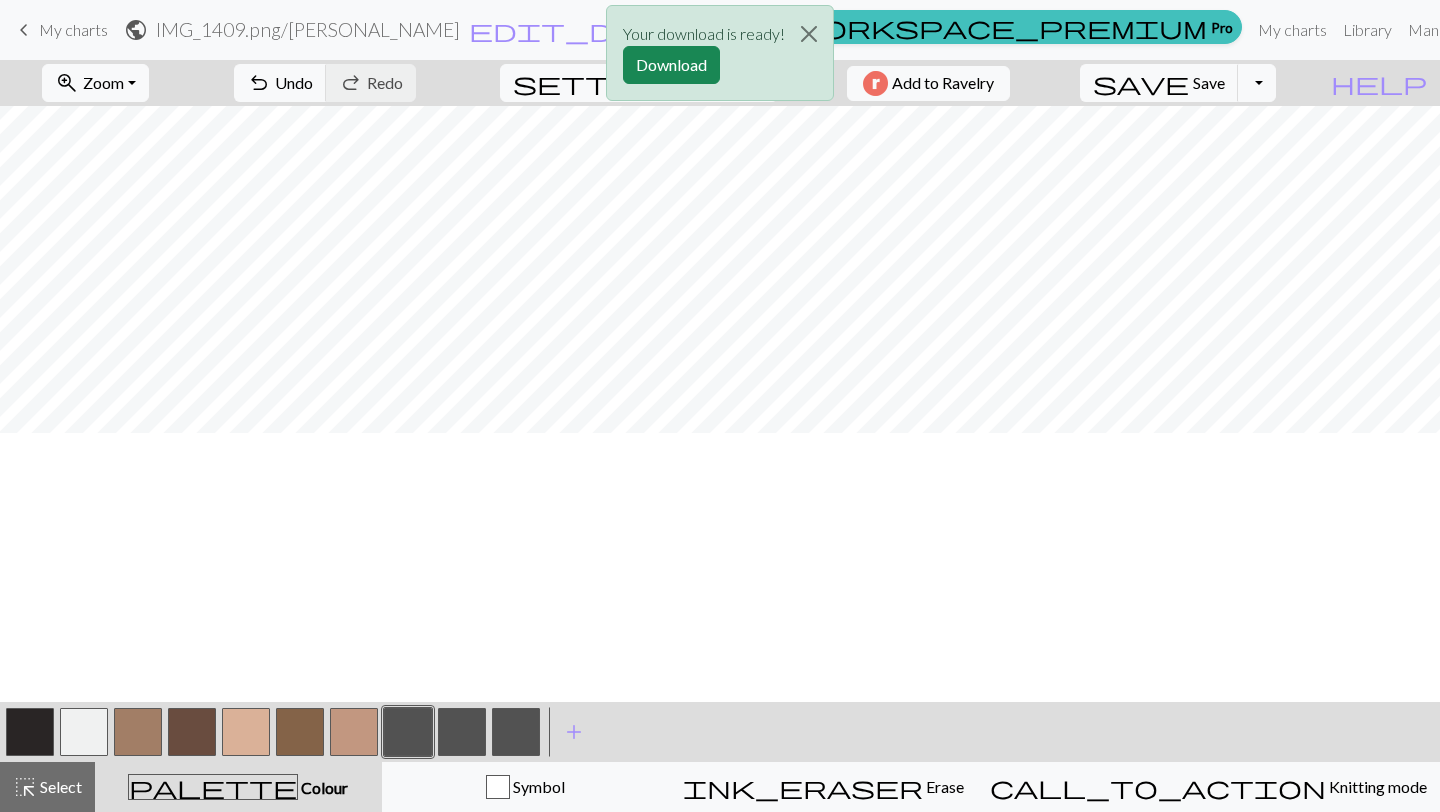 scroll, scrollTop: 503, scrollLeft: 145, axis: both 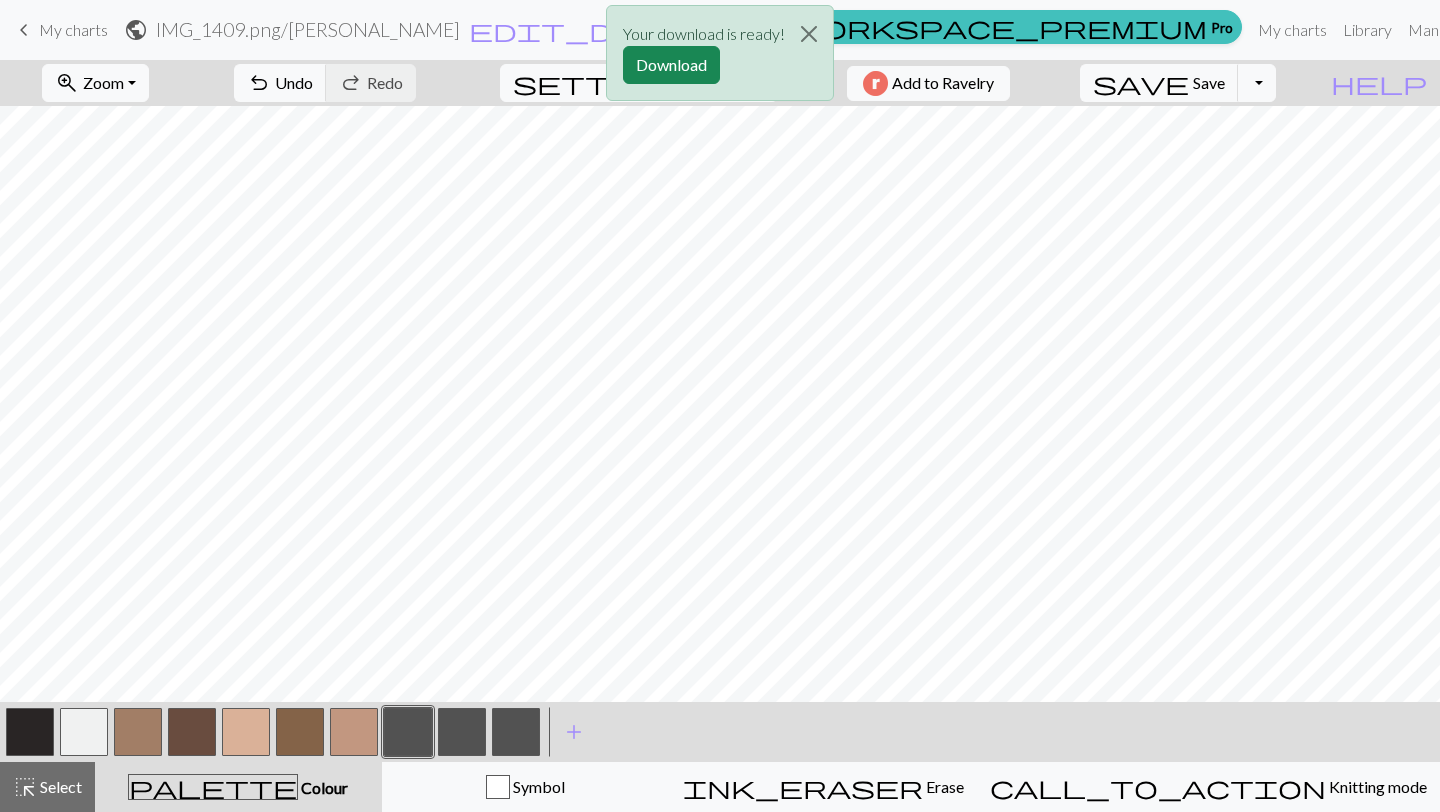 click on "Your download is ready! Download" at bounding box center (720, 58) 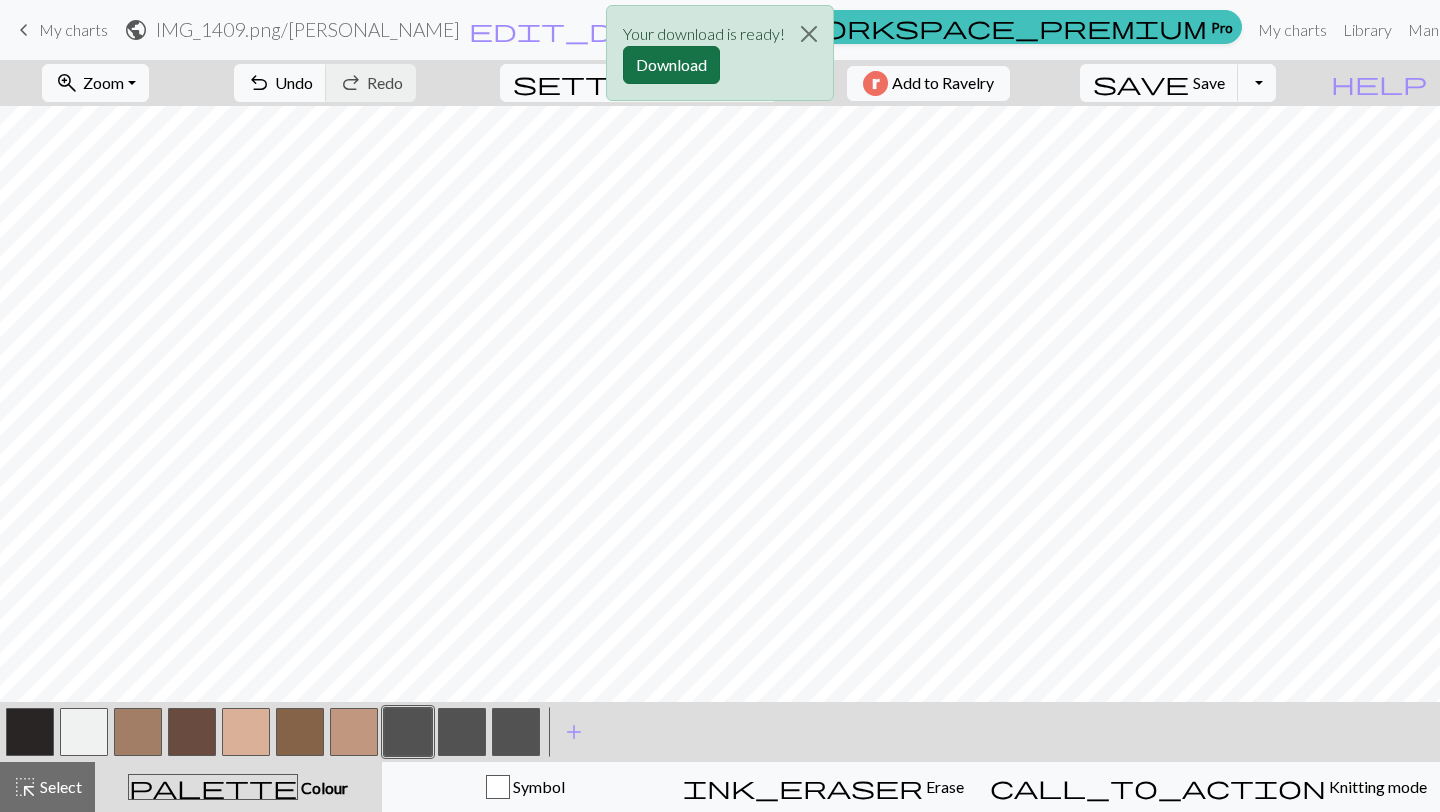 click on "Download" at bounding box center [671, 65] 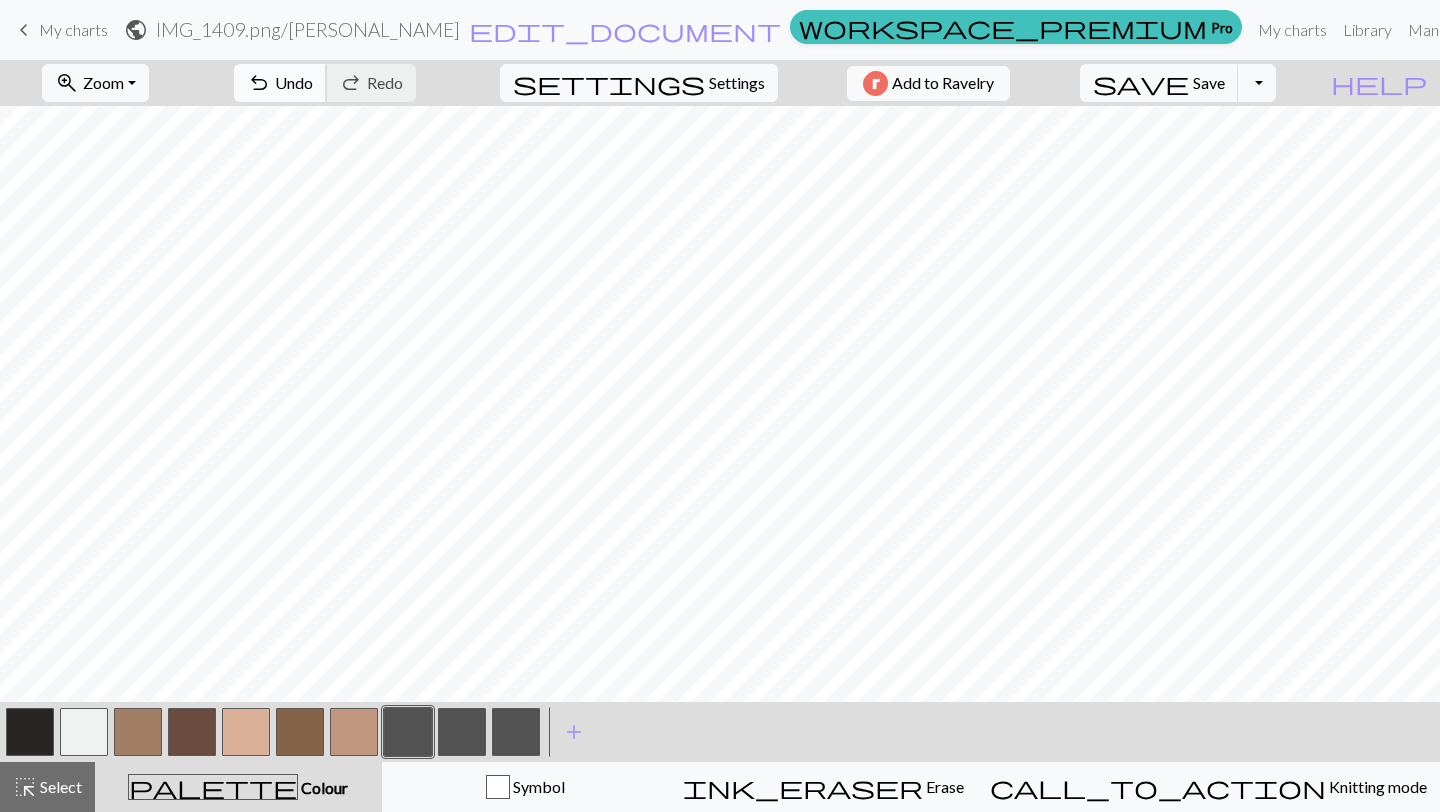 click on "undo" at bounding box center (259, 83) 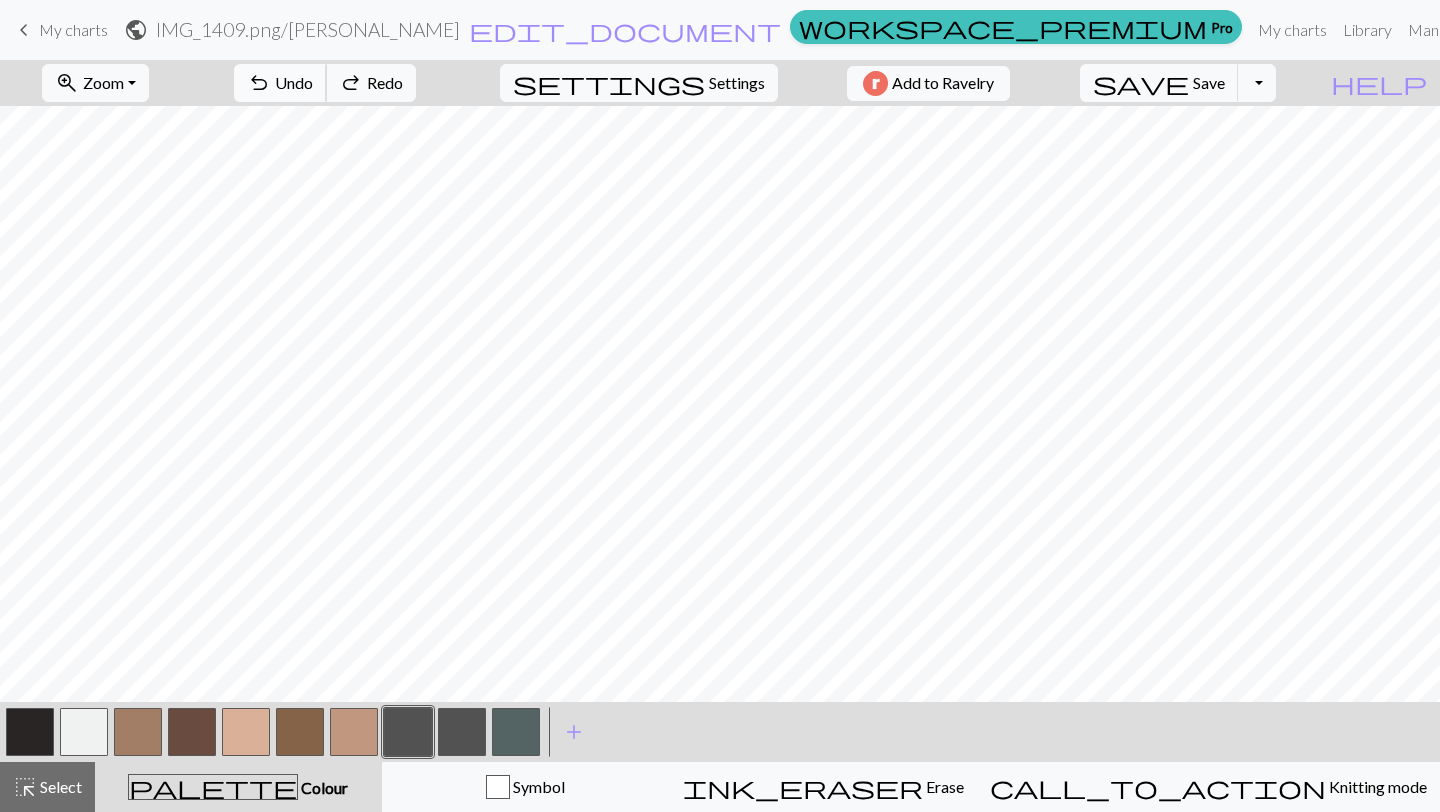 click on "undo" at bounding box center (259, 83) 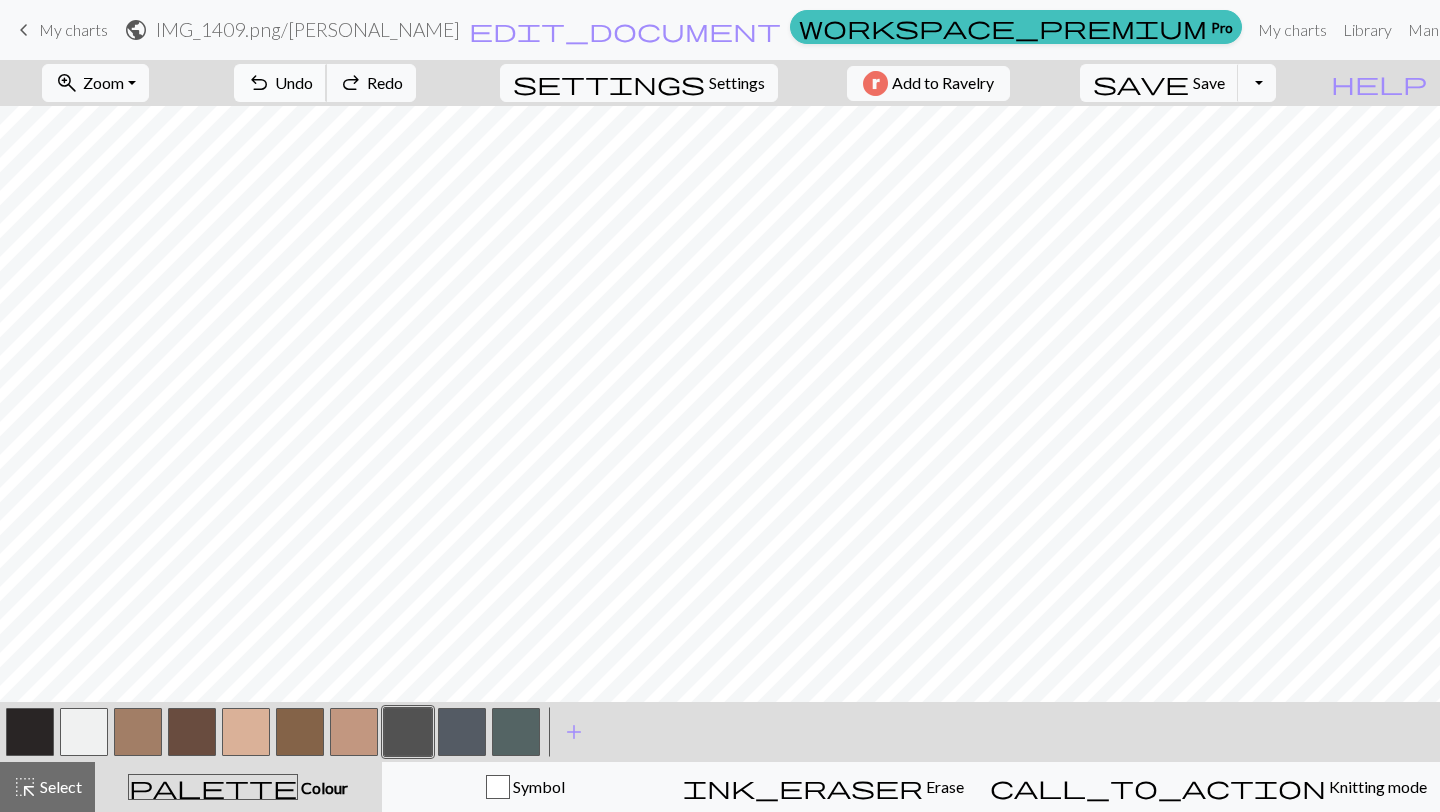 click on "undo" at bounding box center (259, 83) 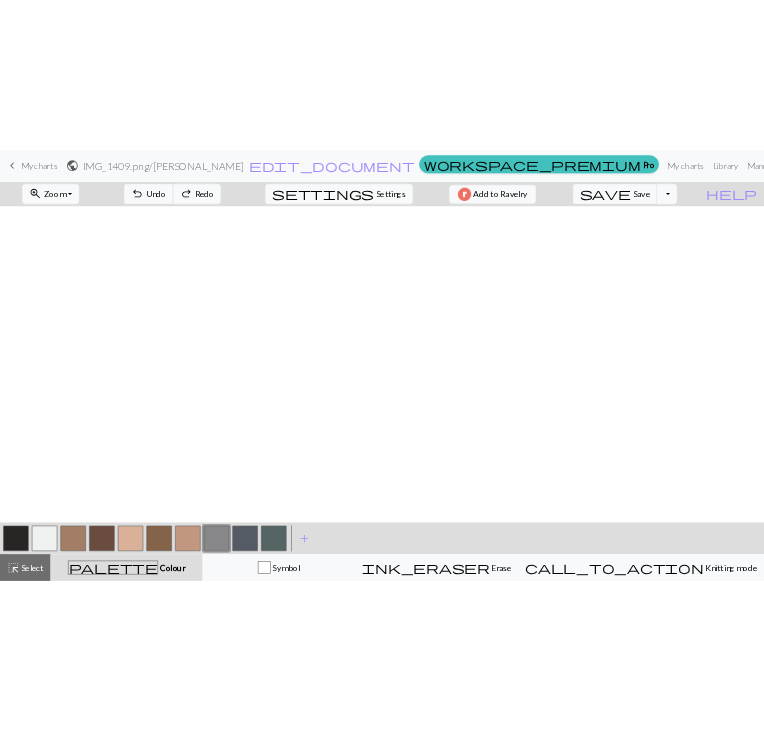 scroll, scrollTop: 15, scrollLeft: 145, axis: both 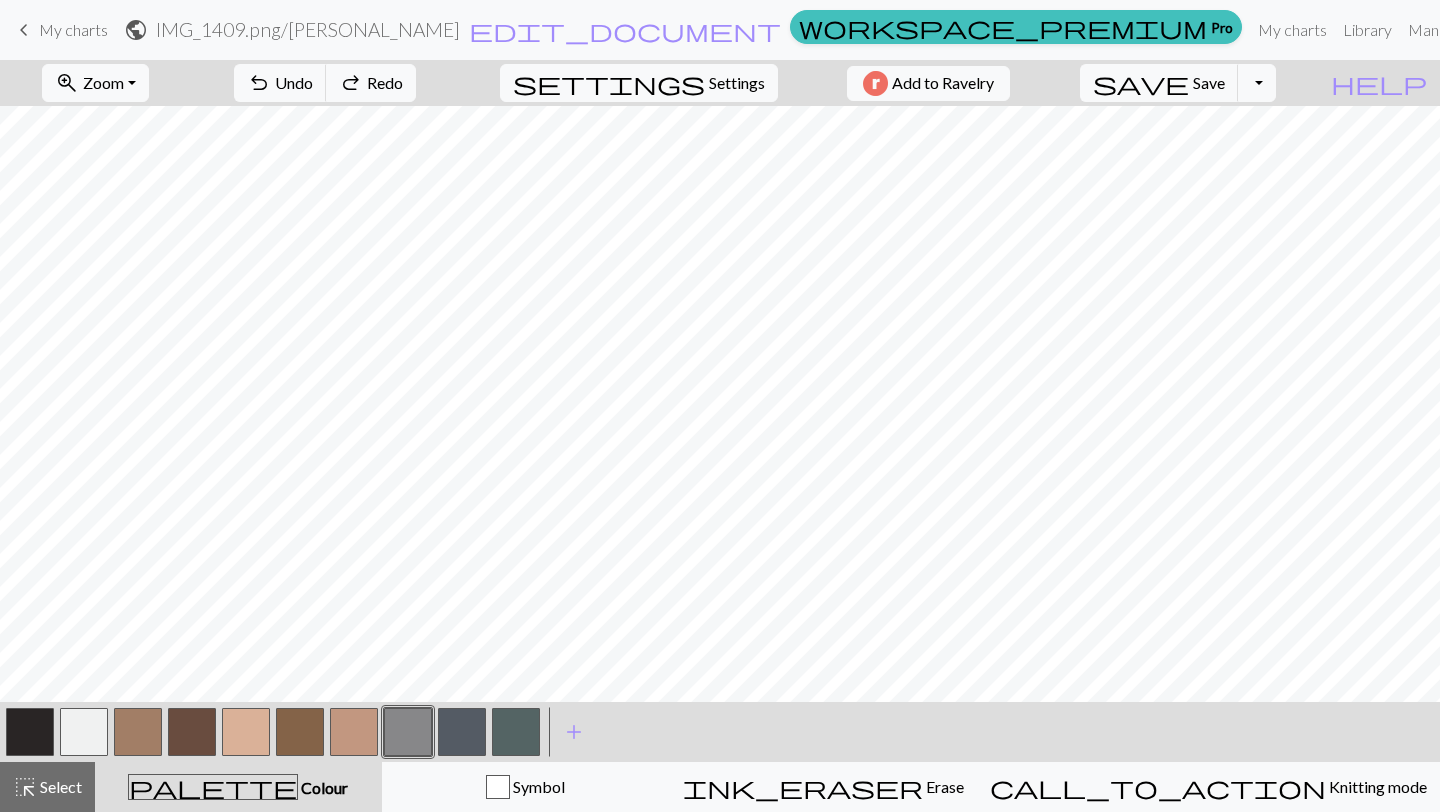 click on "keyboard_arrow_left" at bounding box center (24, 30) 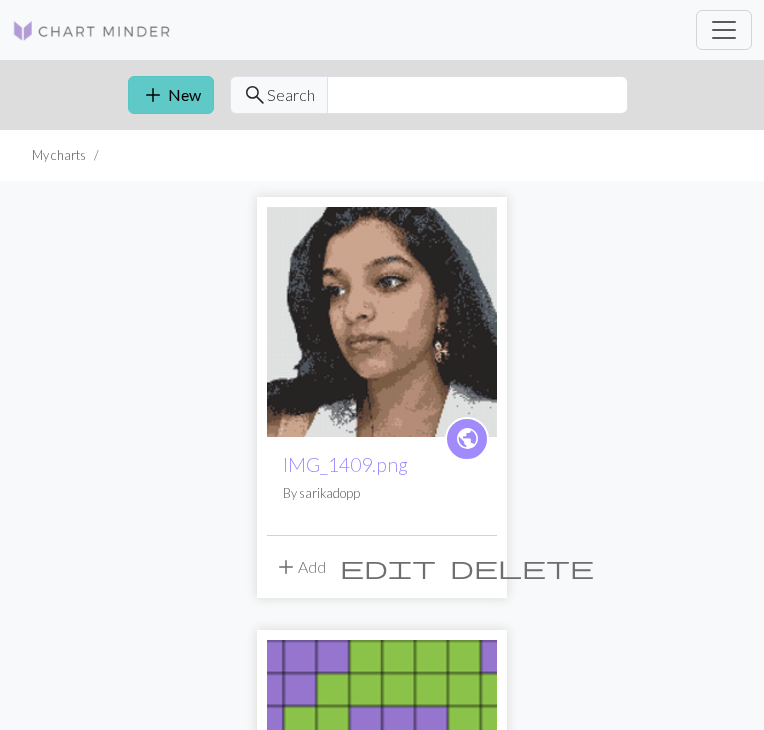 click on "add   New" at bounding box center [171, 95] 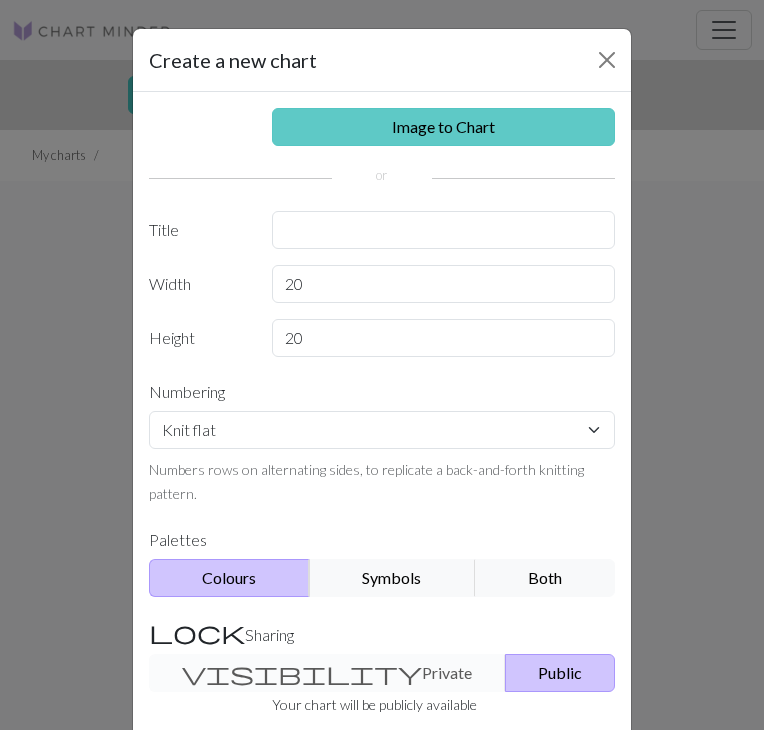 click on "Image to Chart" at bounding box center [444, 127] 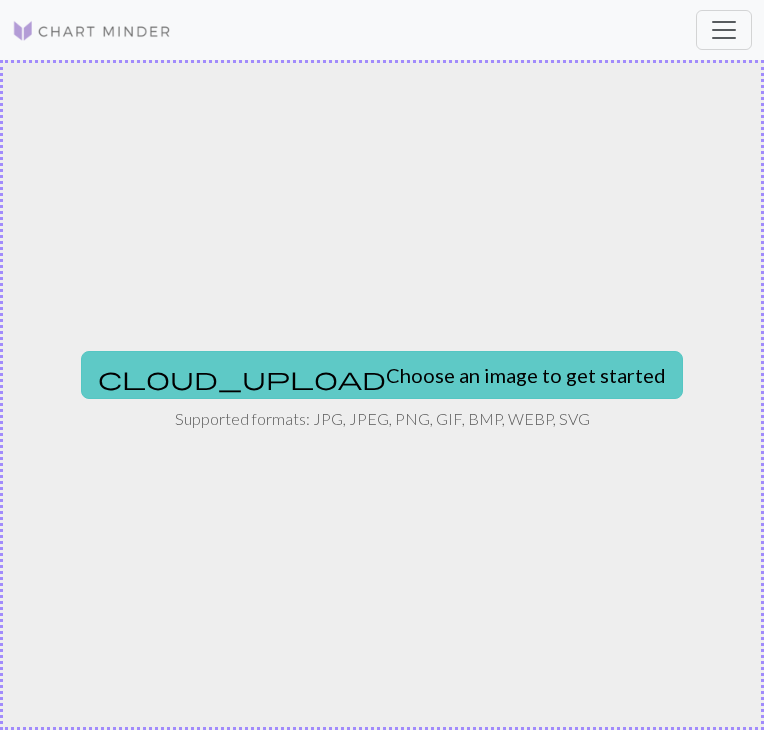 click on "cloud_upload  Choose an image to get started" at bounding box center [382, 375] 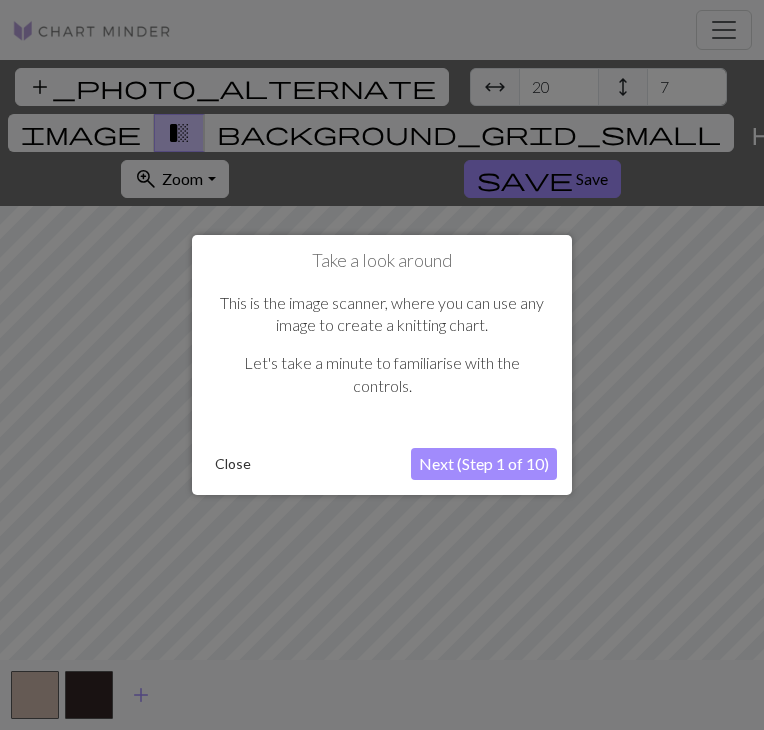 click on "Next (Step 1 of 10)" at bounding box center [484, 464] 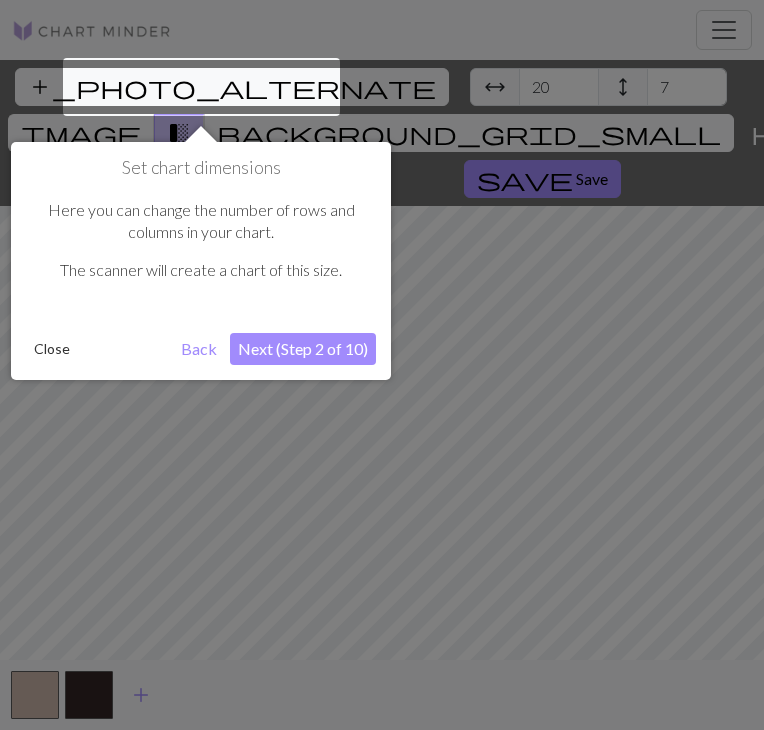click at bounding box center (201, 87) 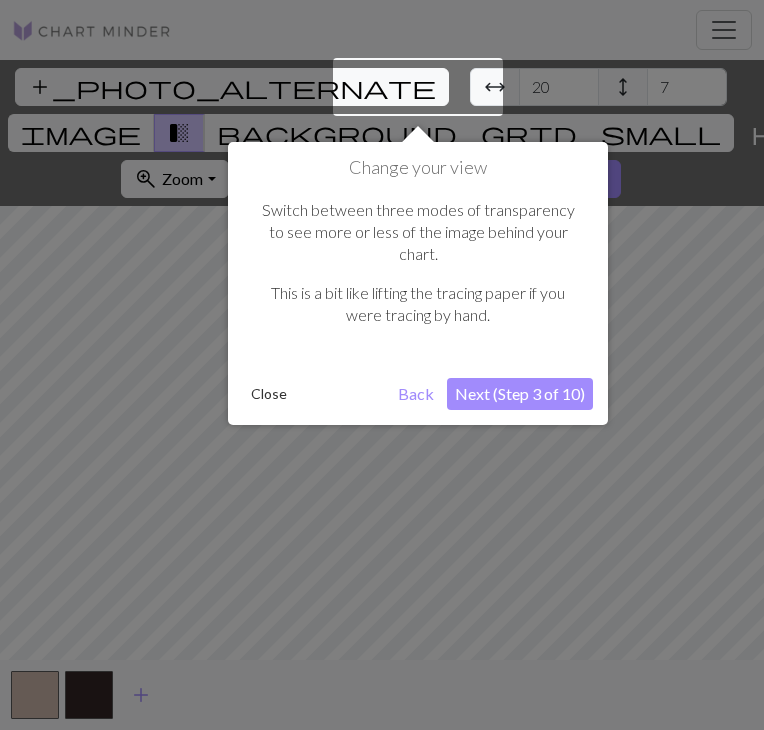 click on "Close" at bounding box center (269, 394) 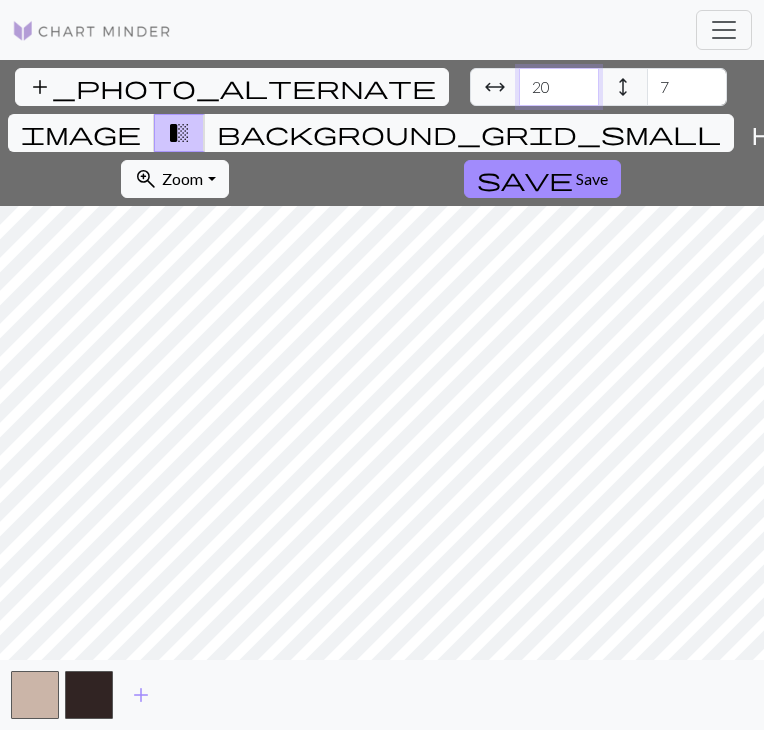 click on "20" at bounding box center [559, 87] 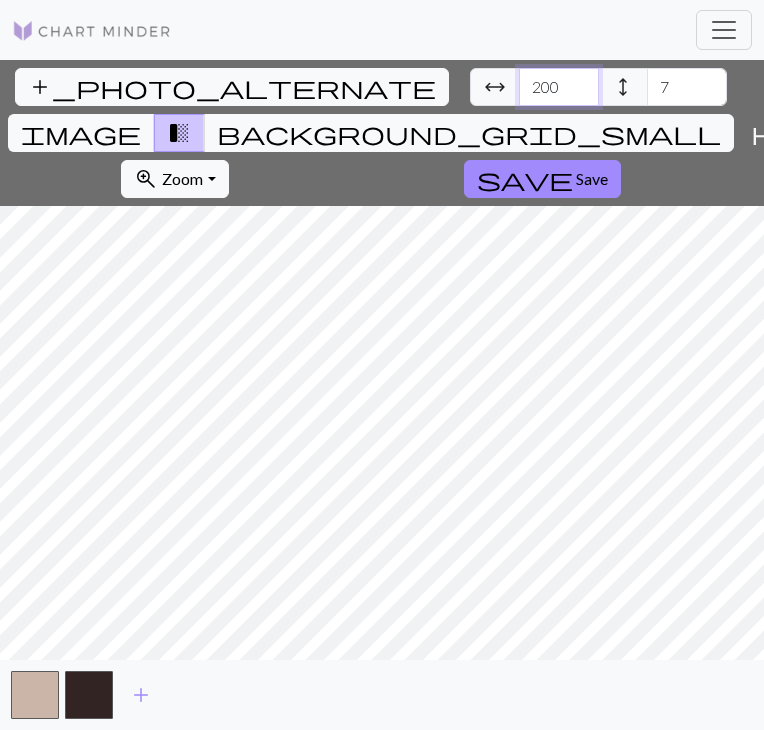 type on "200" 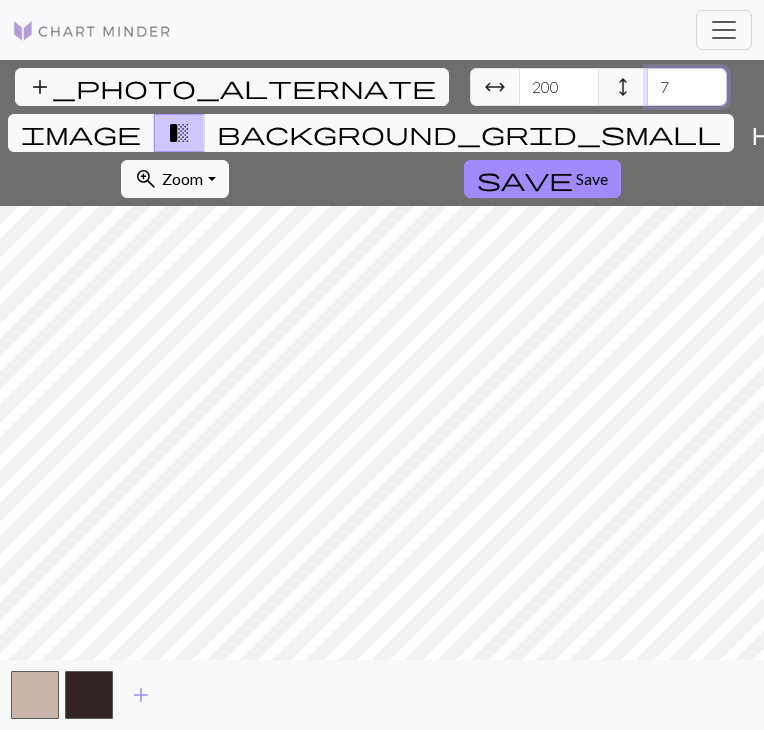 click on "7" at bounding box center (687, 87) 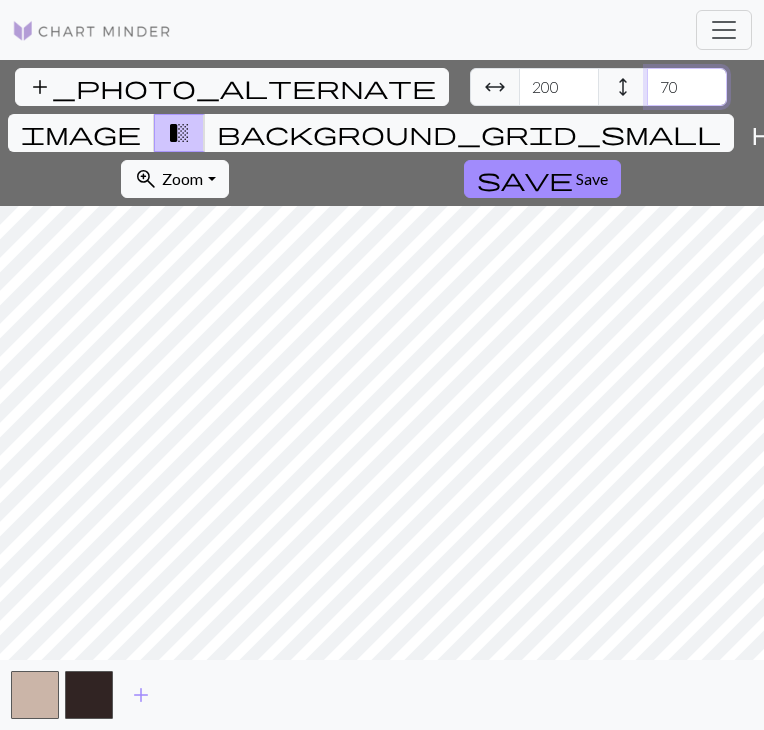 click on "70" at bounding box center [687, 87] 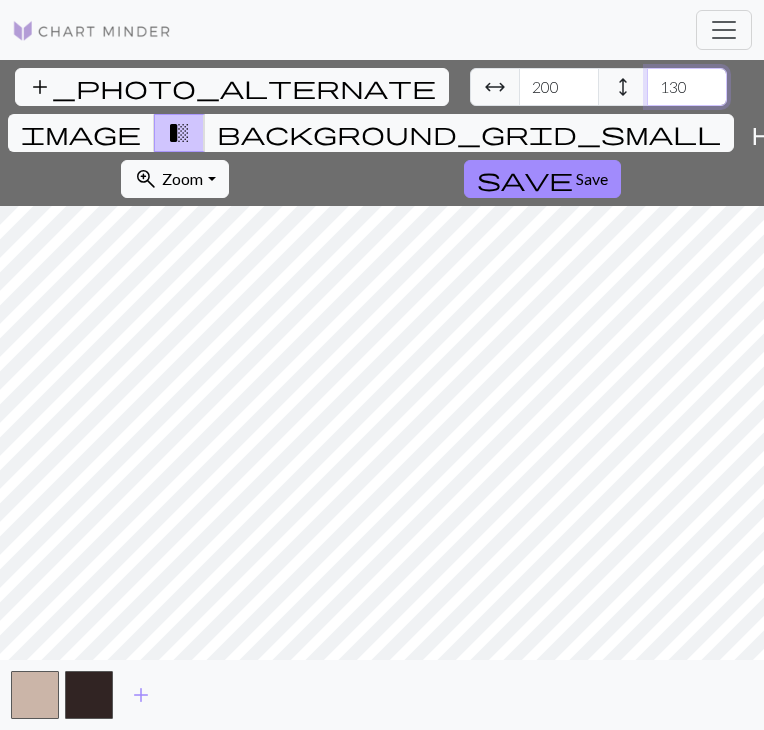 type on "130" 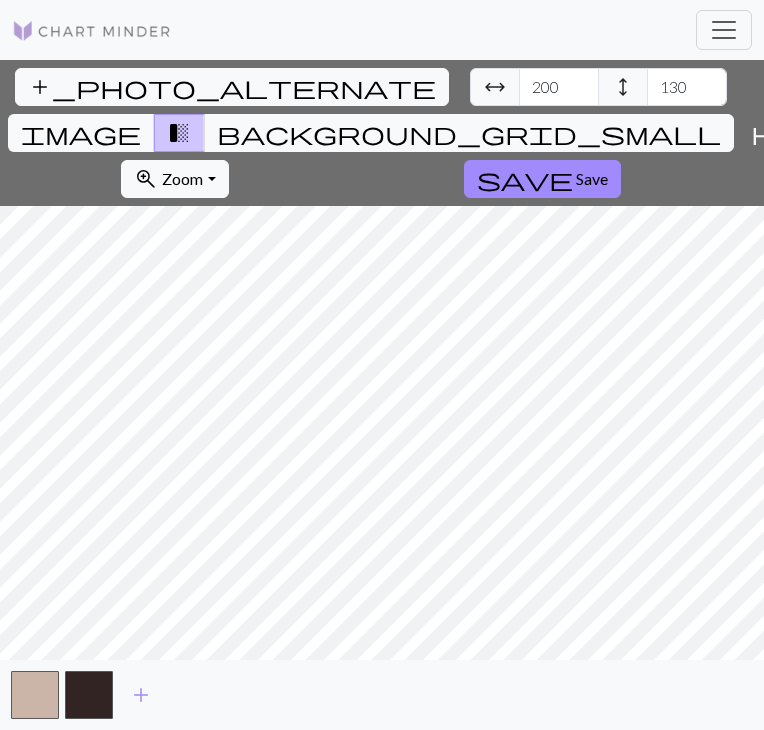 click on "transition_fade" at bounding box center [179, 133] 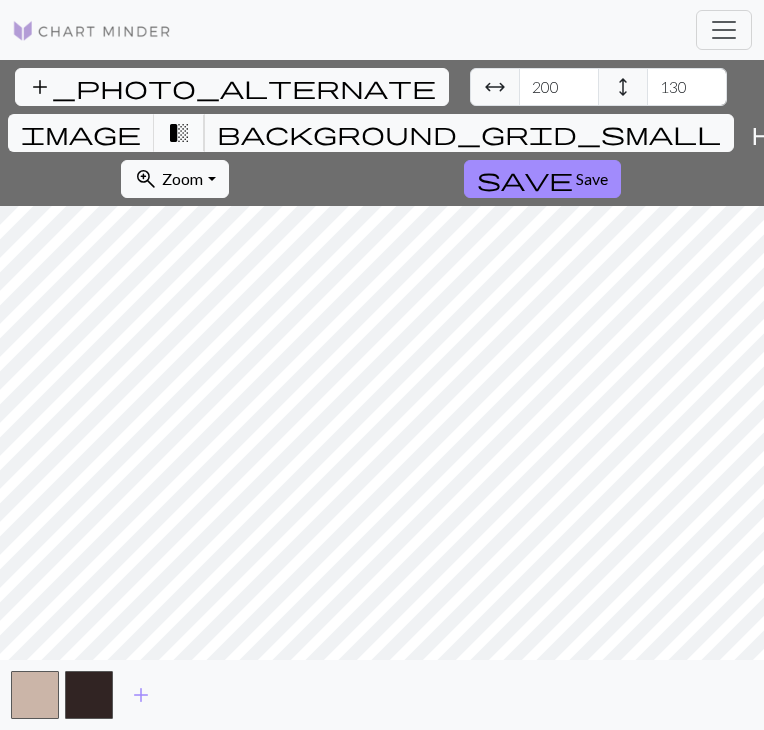 click on "transition_fade" at bounding box center [179, 133] 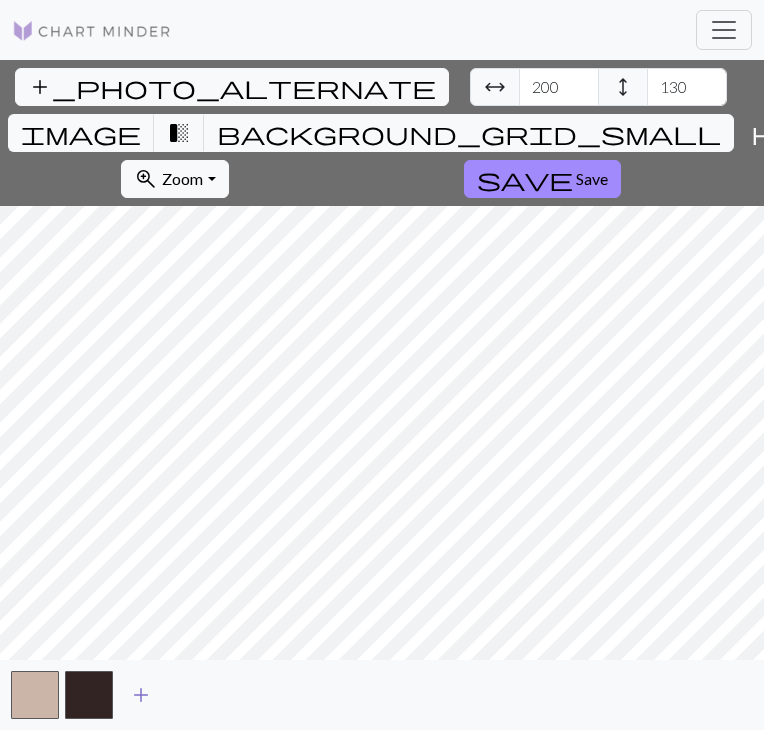 click on "add" at bounding box center (141, 695) 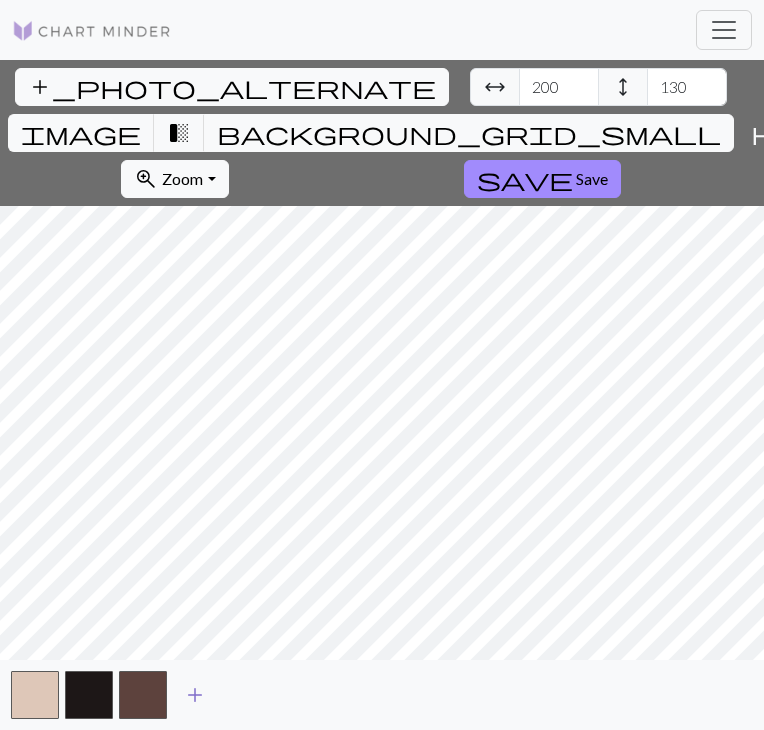 click on "add" at bounding box center (195, 695) 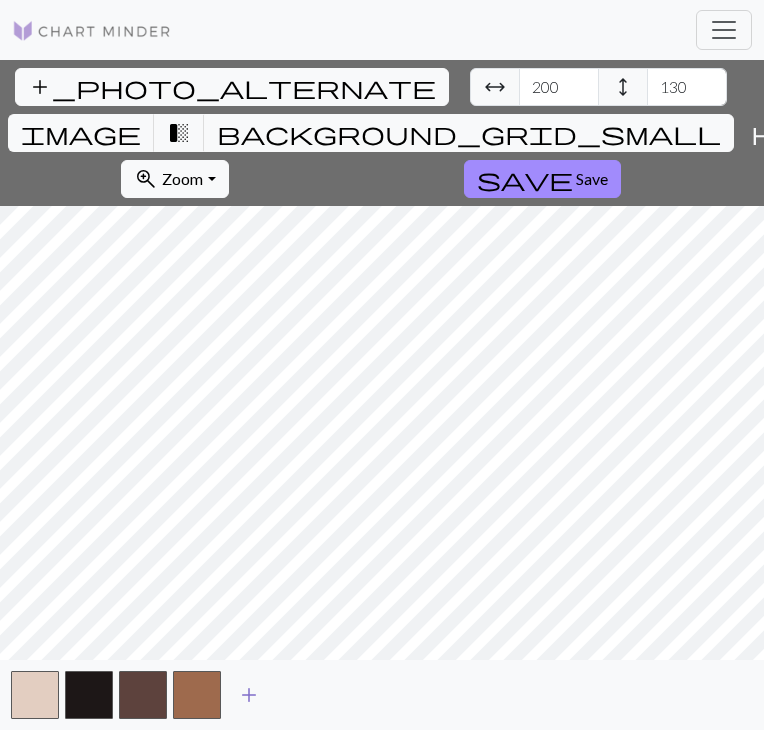 click on "add" at bounding box center (249, 695) 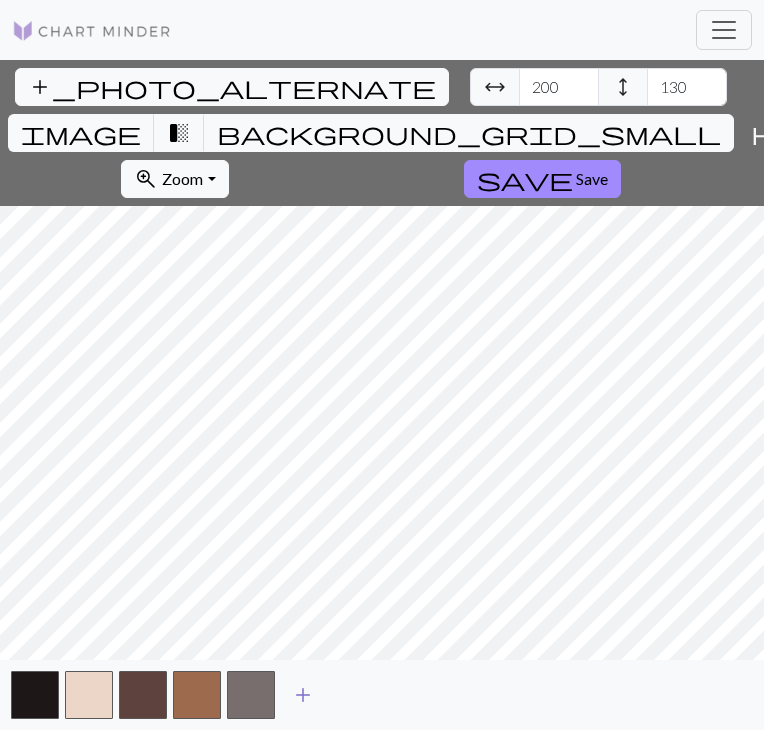 click on "add" at bounding box center (303, 695) 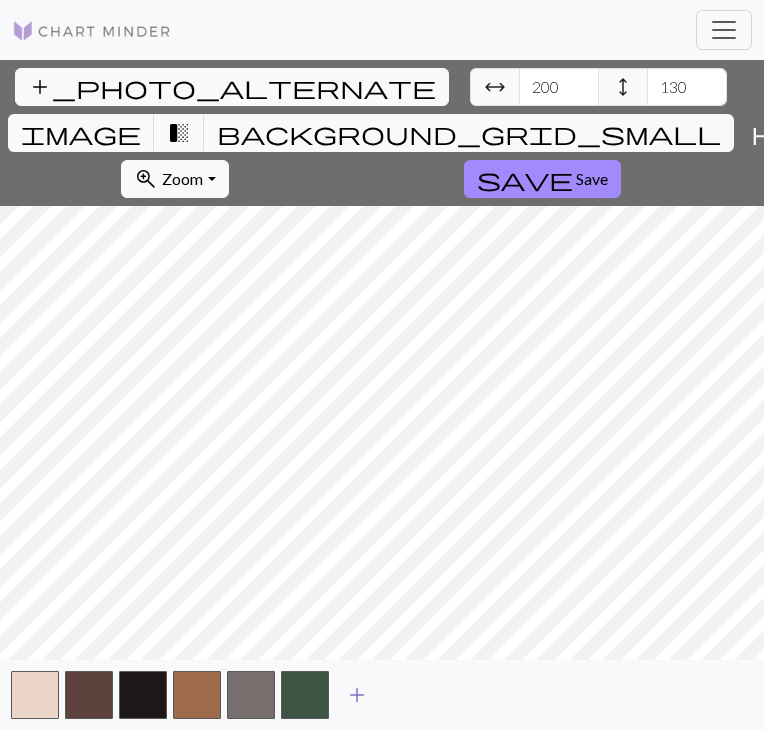click on "add" at bounding box center (357, 695) 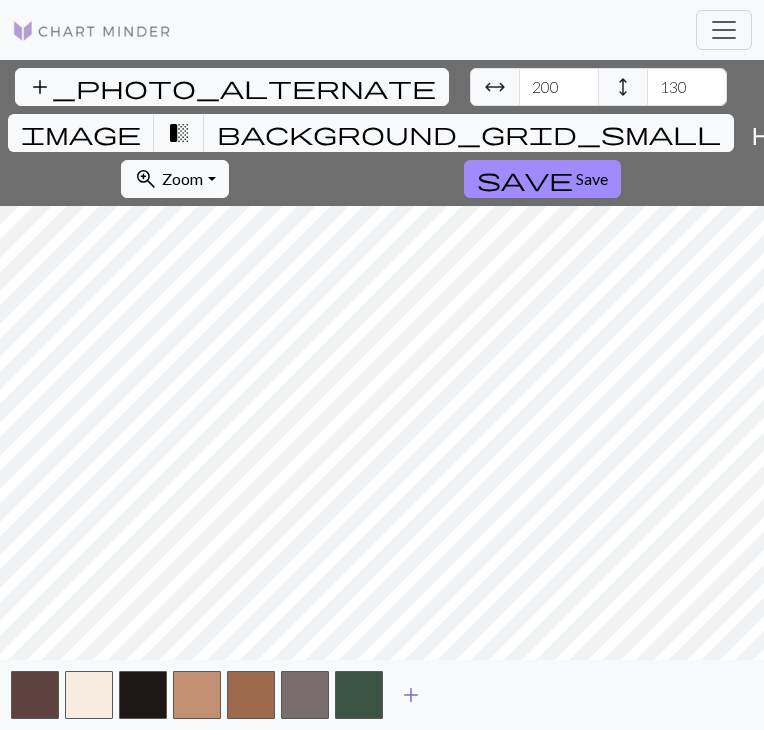 click on "add" at bounding box center [411, 695] 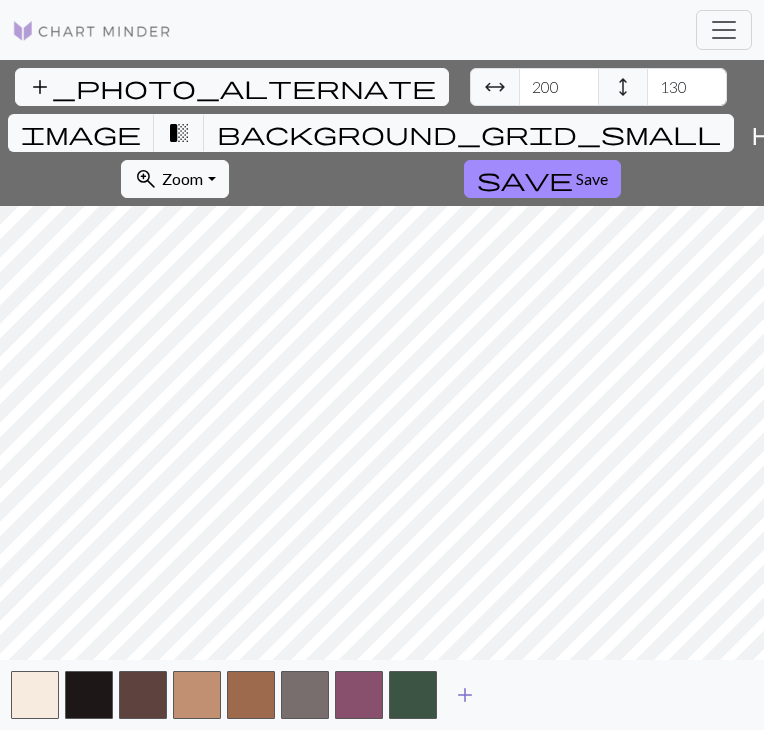 click on "add" at bounding box center [465, 695] 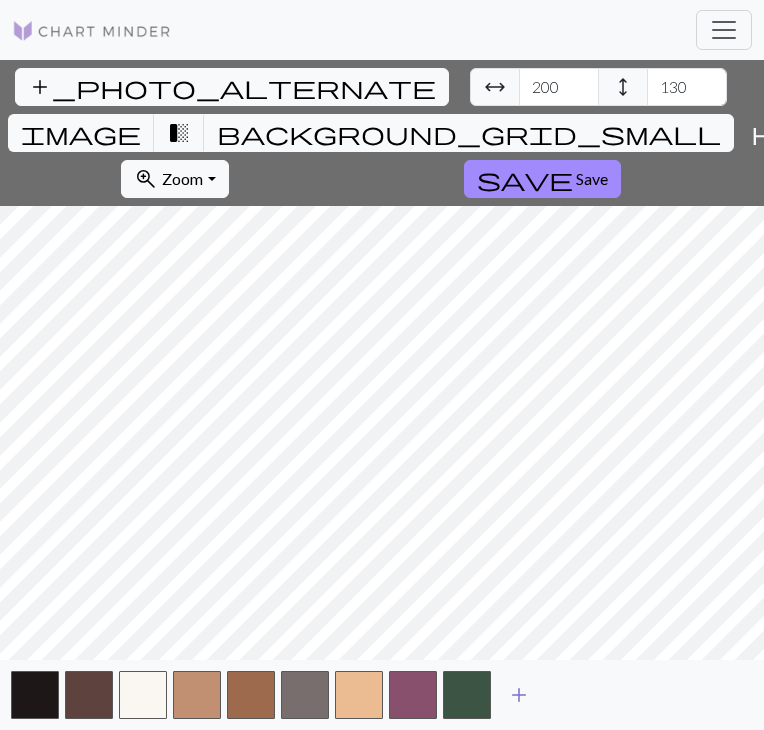 click on "add" at bounding box center (519, 695) 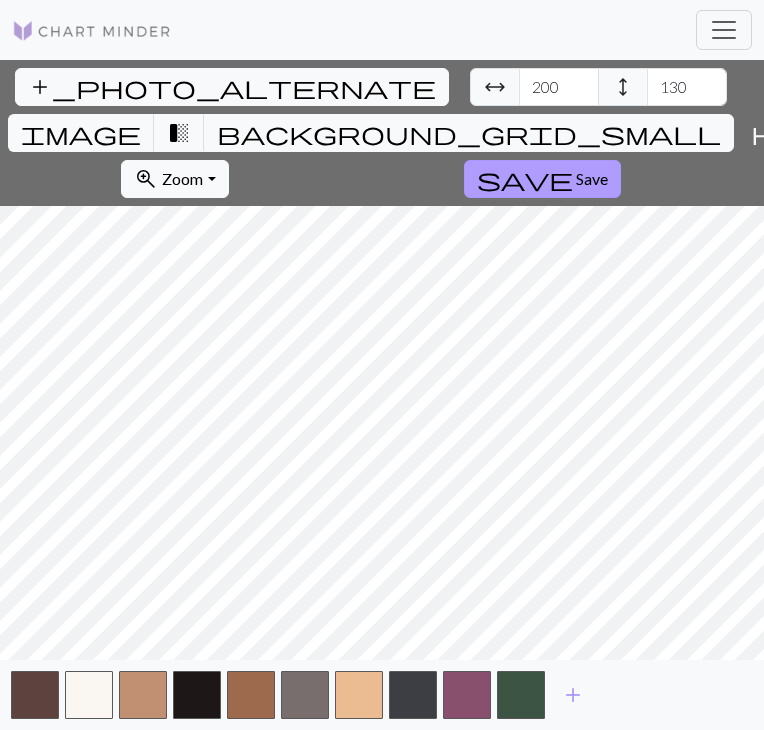 click on "Save" at bounding box center [592, 178] 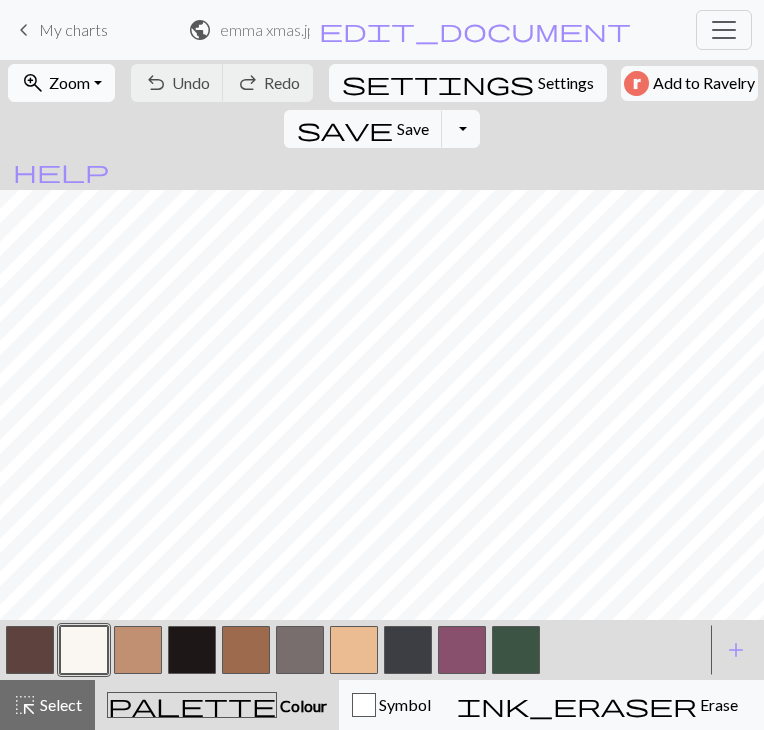 click on "zoom_in Zoom Zoom" at bounding box center (61, 83) 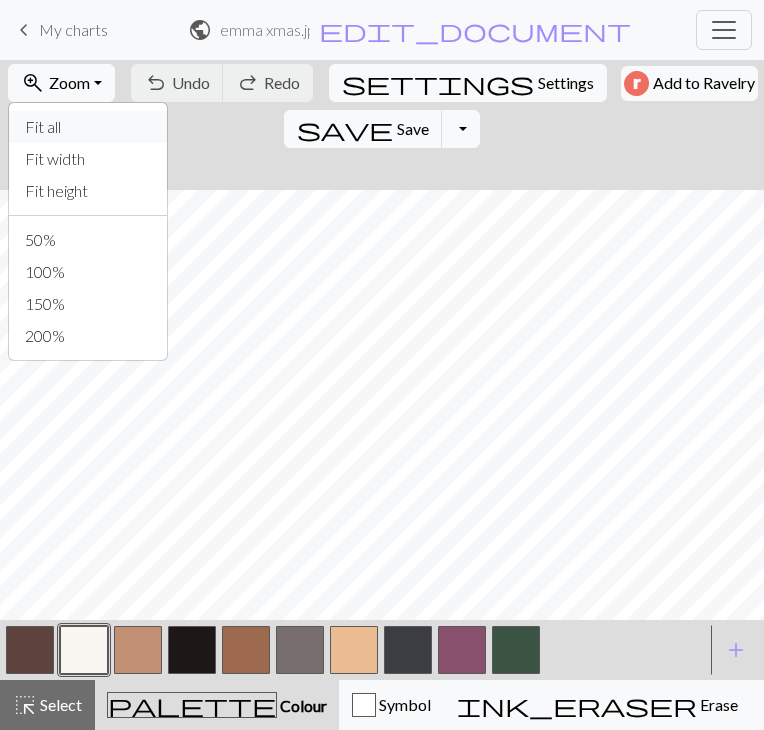 click on "Fit all" at bounding box center (88, 127) 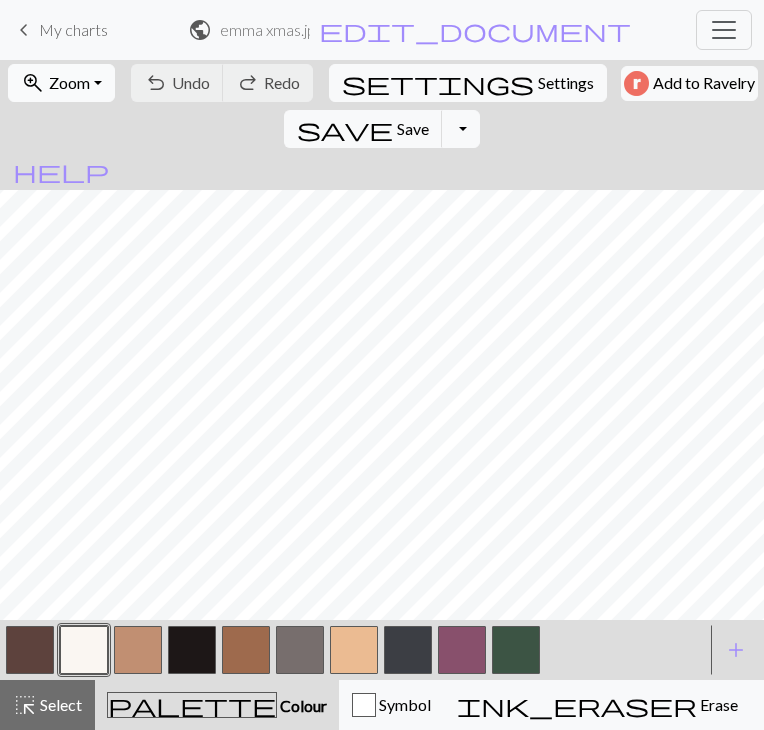 scroll, scrollTop: 5, scrollLeft: 134, axis: both 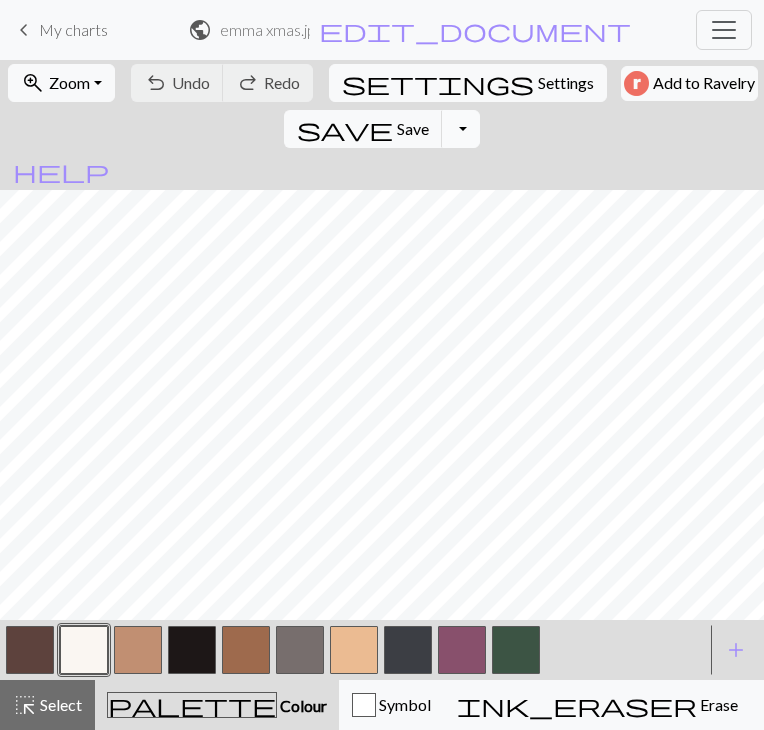 click on "Toggle Dropdown" at bounding box center [461, 129] 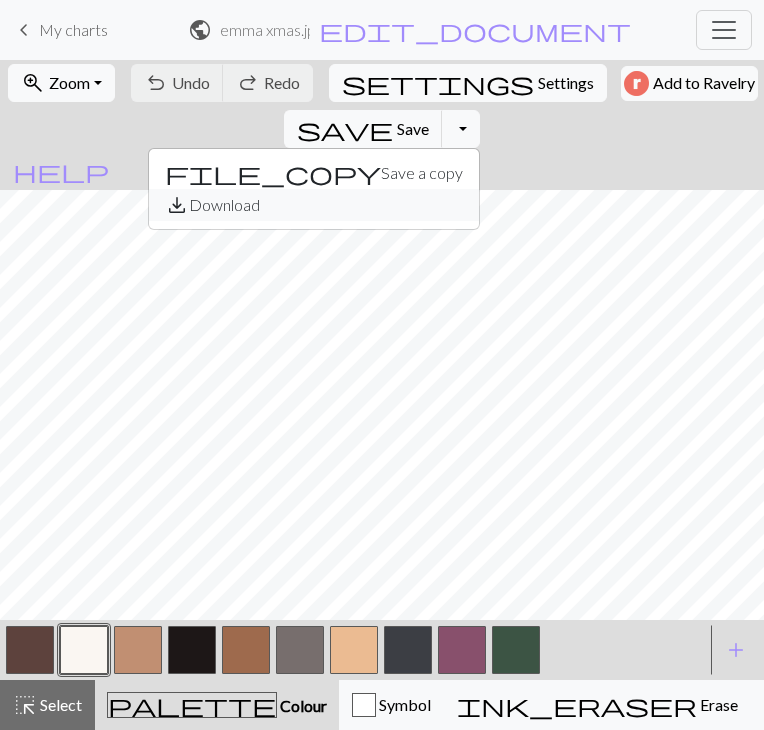click on "save_alt  Download" at bounding box center (314, 205) 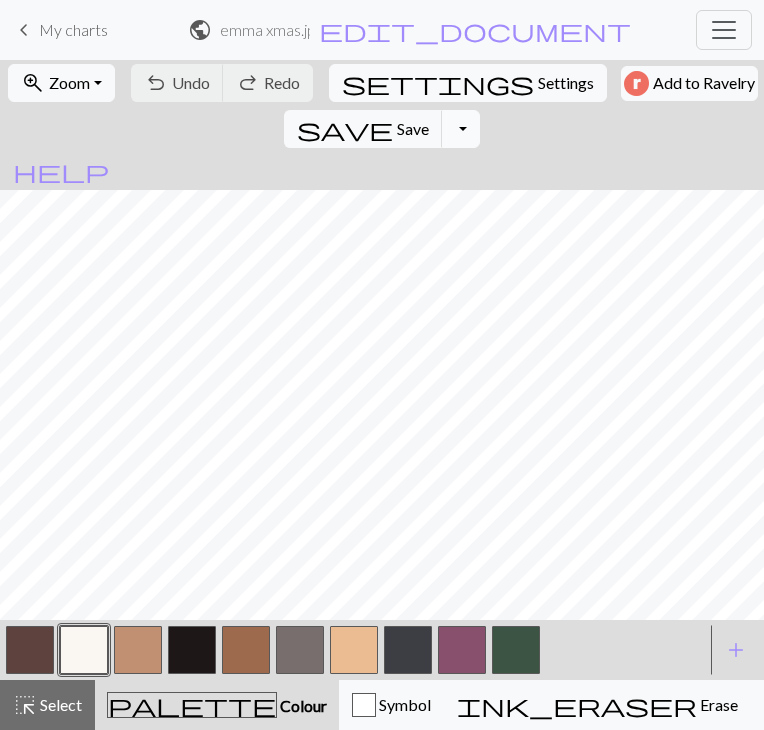 click on "Toggle Dropdown" at bounding box center (461, 129) 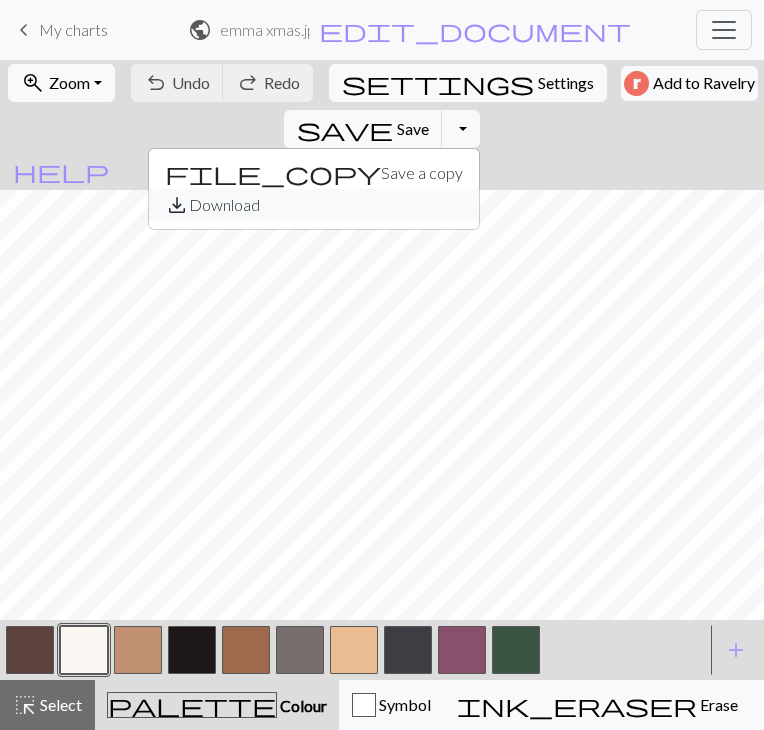 click on "save_alt  Download" at bounding box center [314, 205] 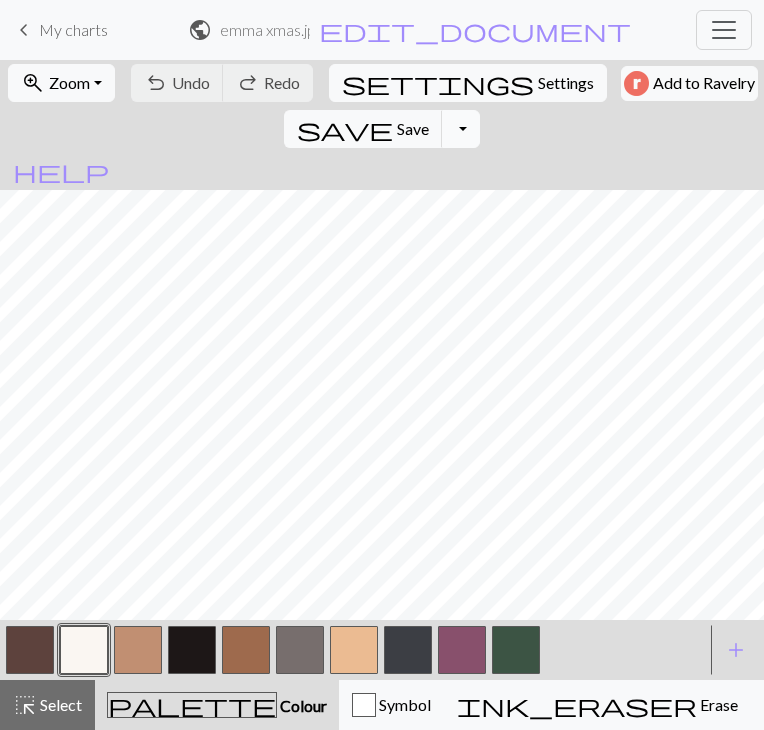 click on "Toggle Dropdown" at bounding box center (461, 129) 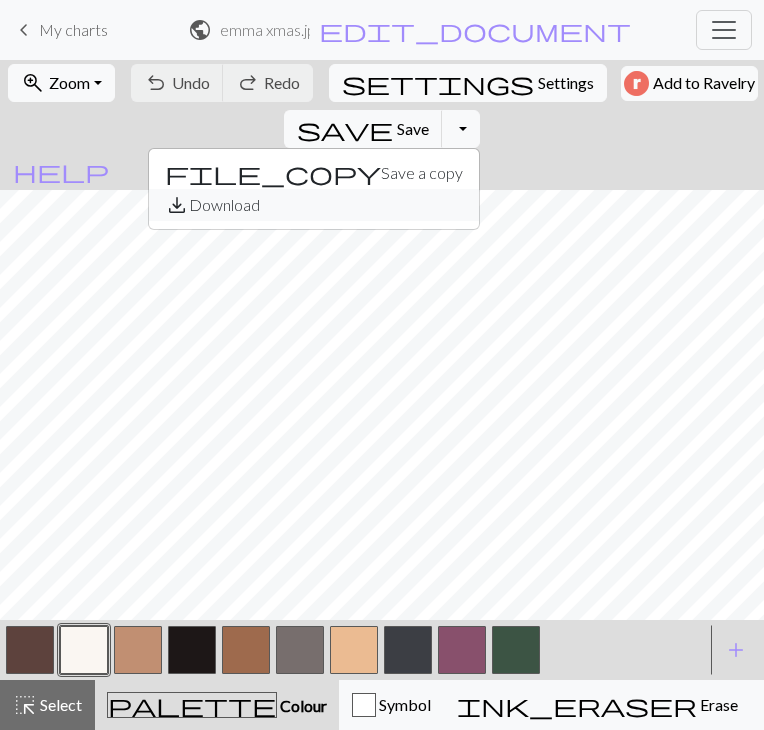click on "save_alt" at bounding box center [177, 205] 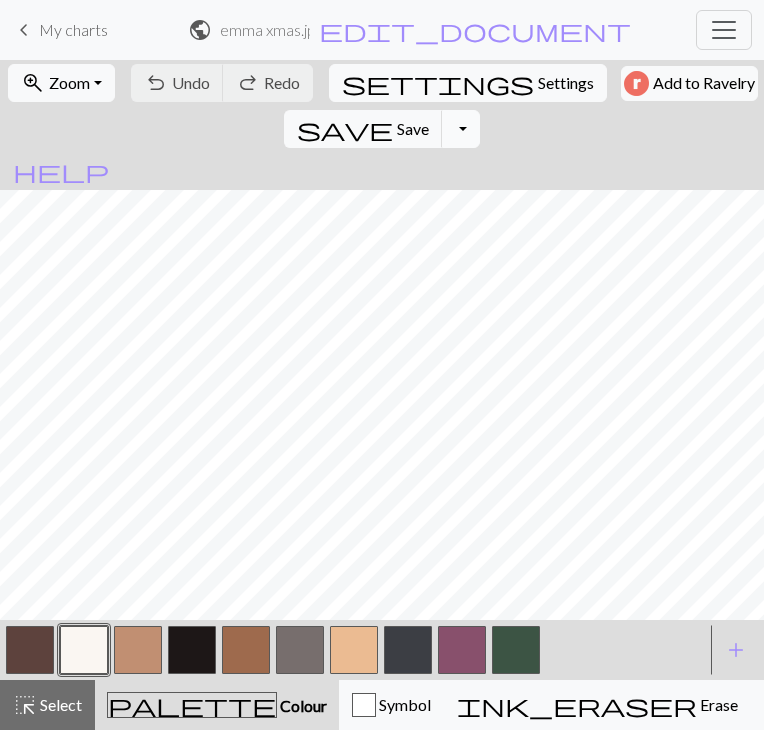 click on "Toggle Dropdown" at bounding box center (461, 129) 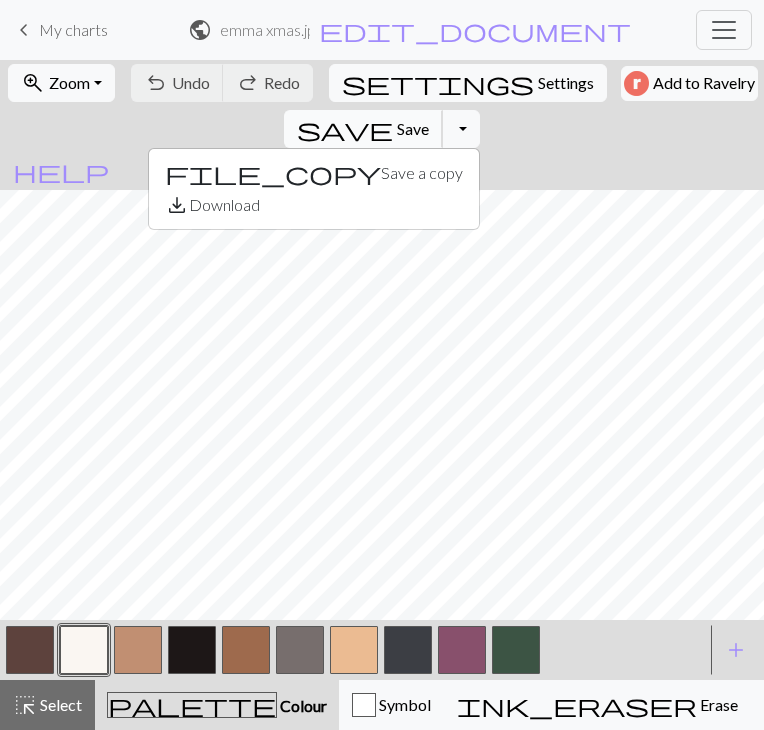 click on "save" at bounding box center (345, 129) 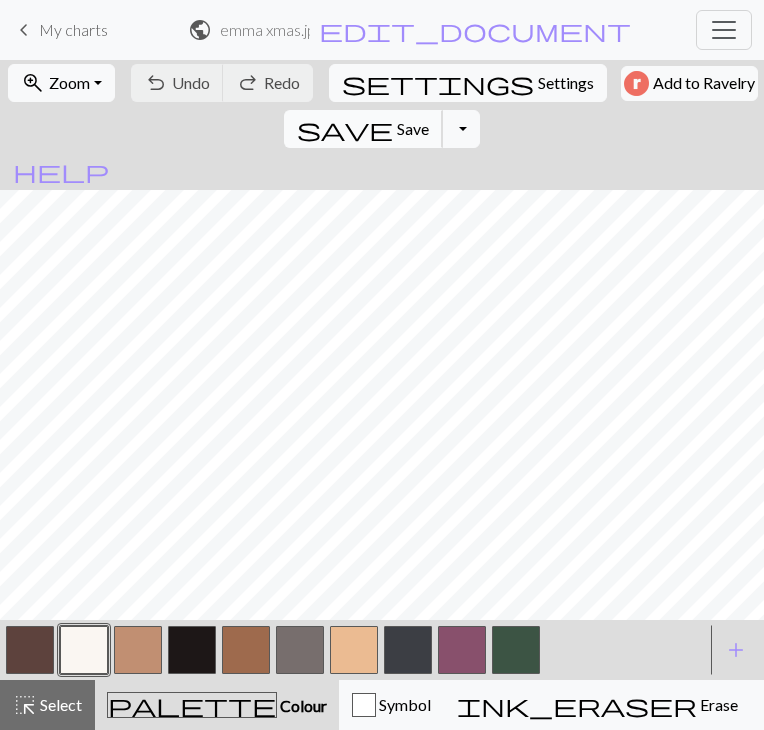 click on "save" at bounding box center (345, 129) 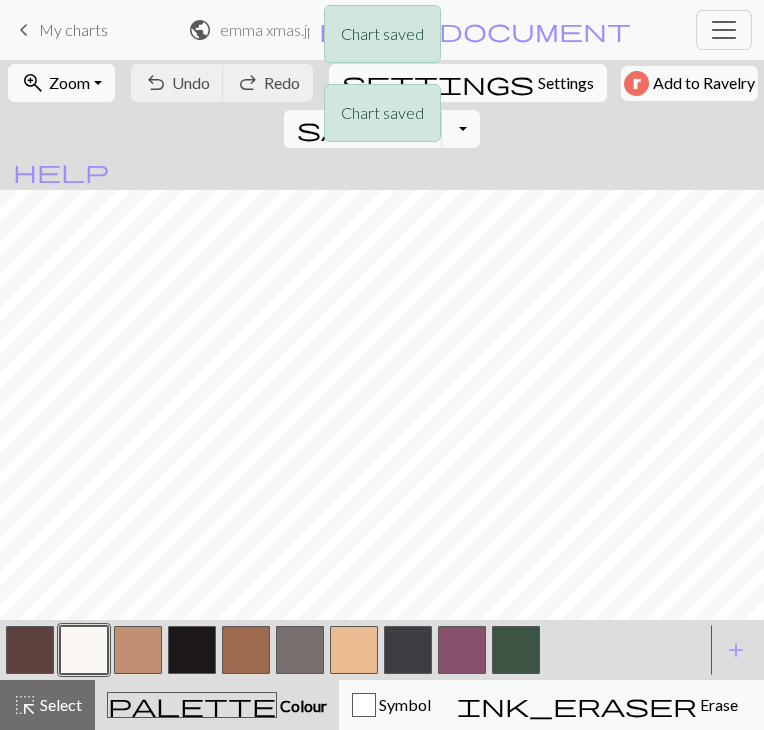 click on "Chart saved Chart saved" at bounding box center (382, 79) 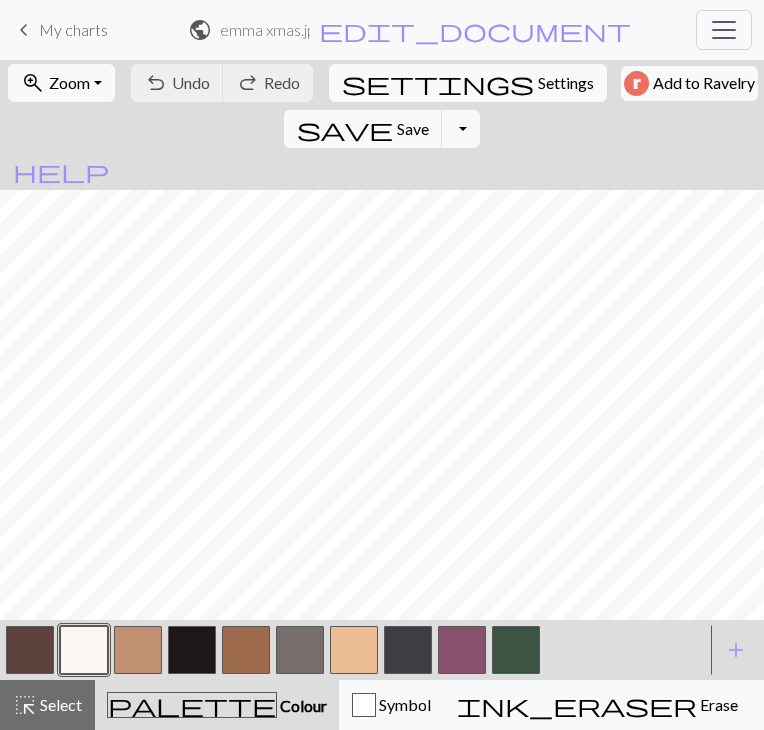 click on "Toggle Dropdown" at bounding box center [461, 129] 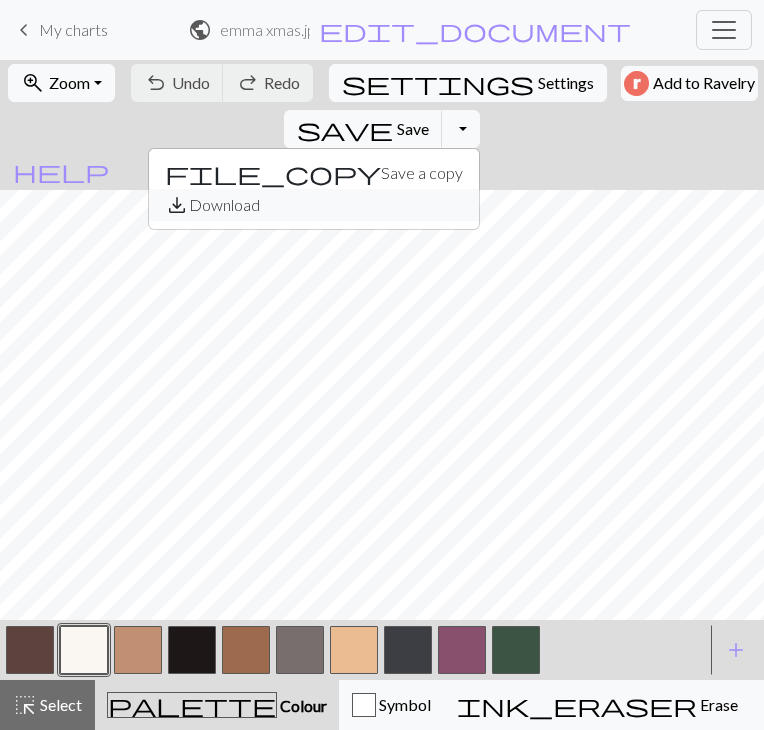 click on "save_alt  Download" at bounding box center [314, 205] 